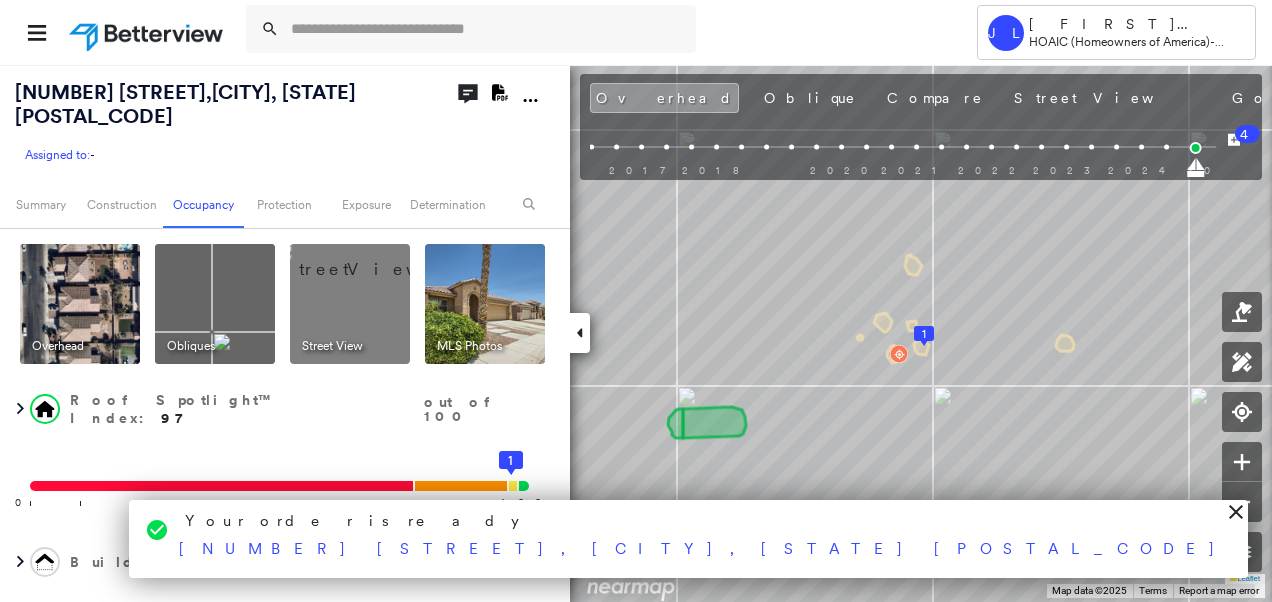 scroll, scrollTop: 0, scrollLeft: 0, axis: both 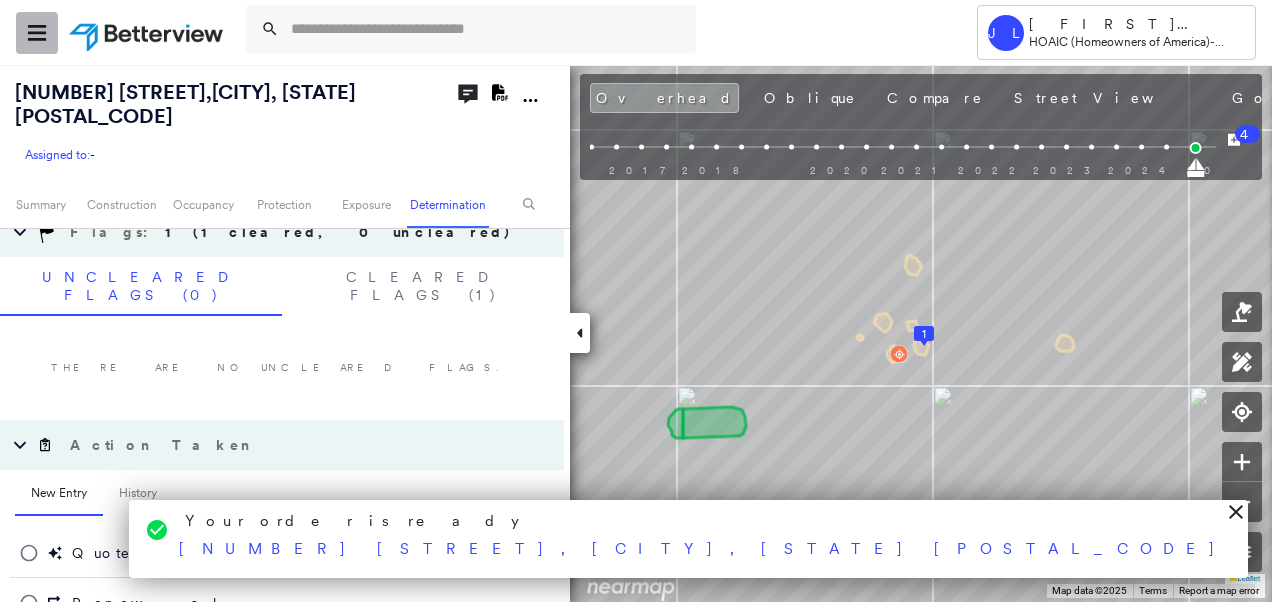 click 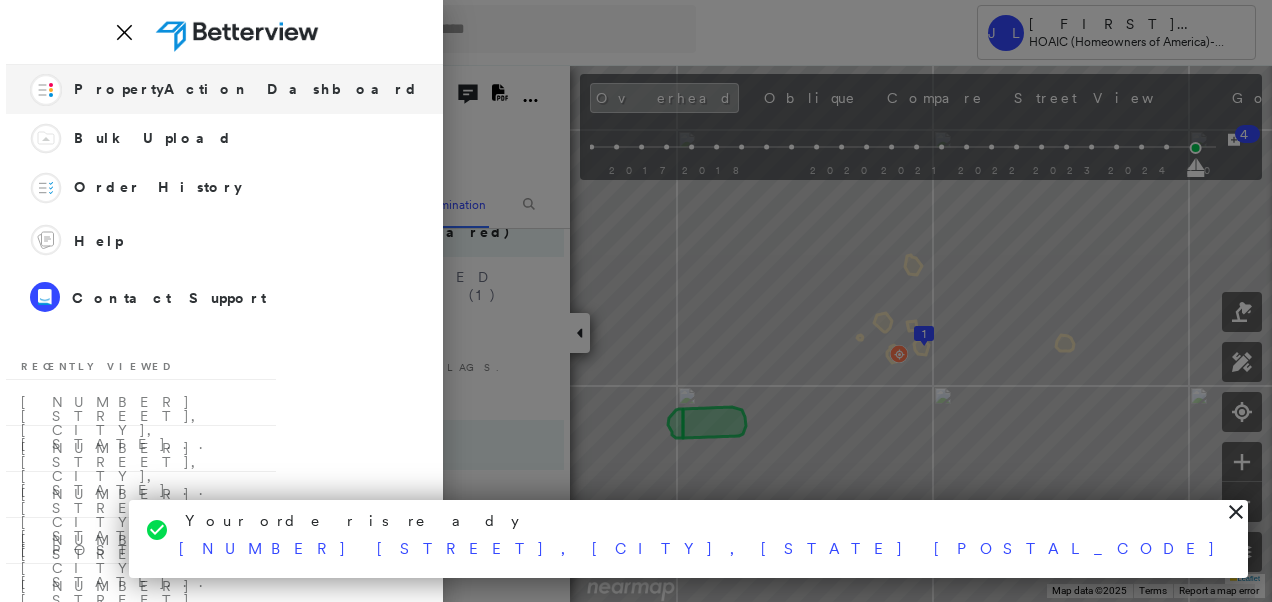 click on "PropertyAction Dashboard" at bounding box center [246, 89] 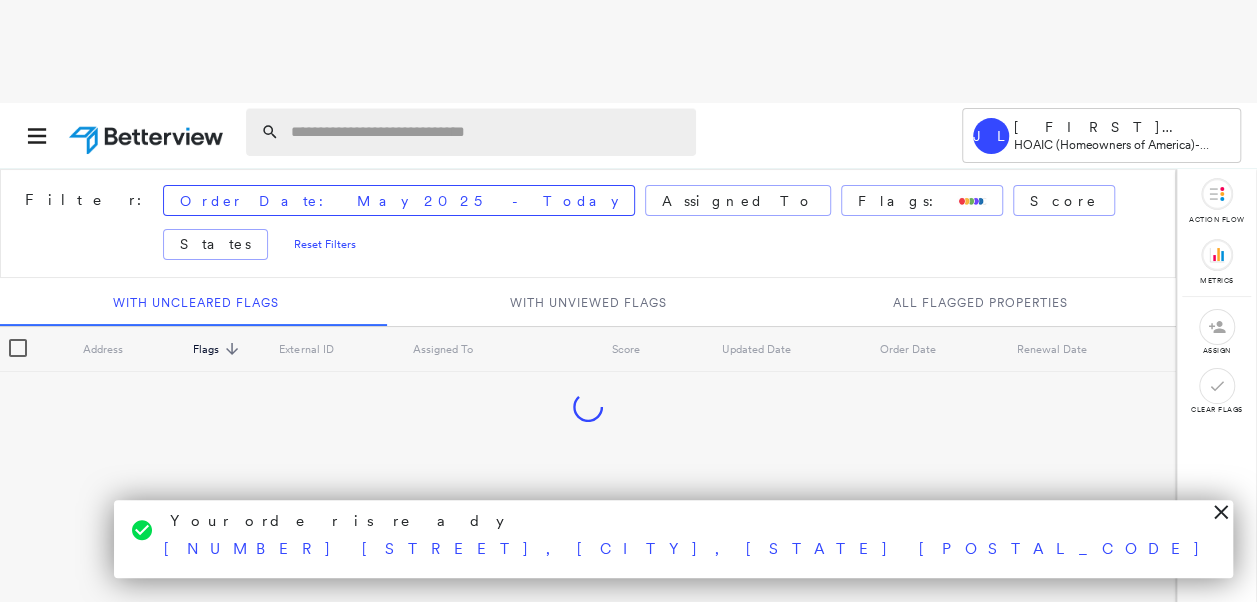 click at bounding box center [487, 132] 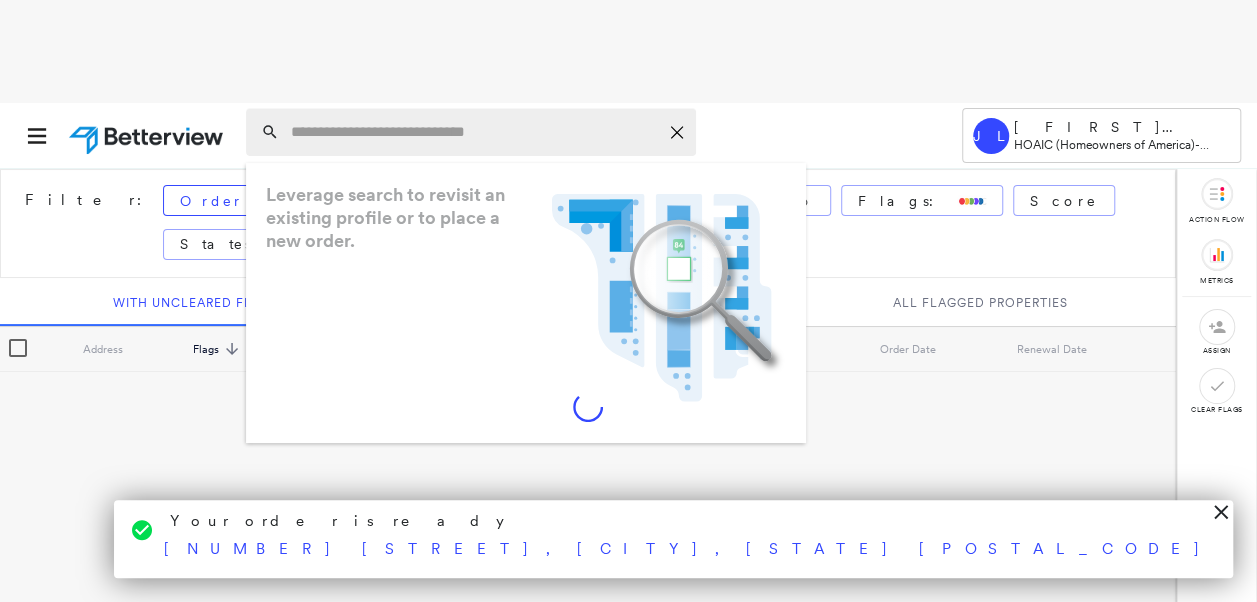 paste on "**********" 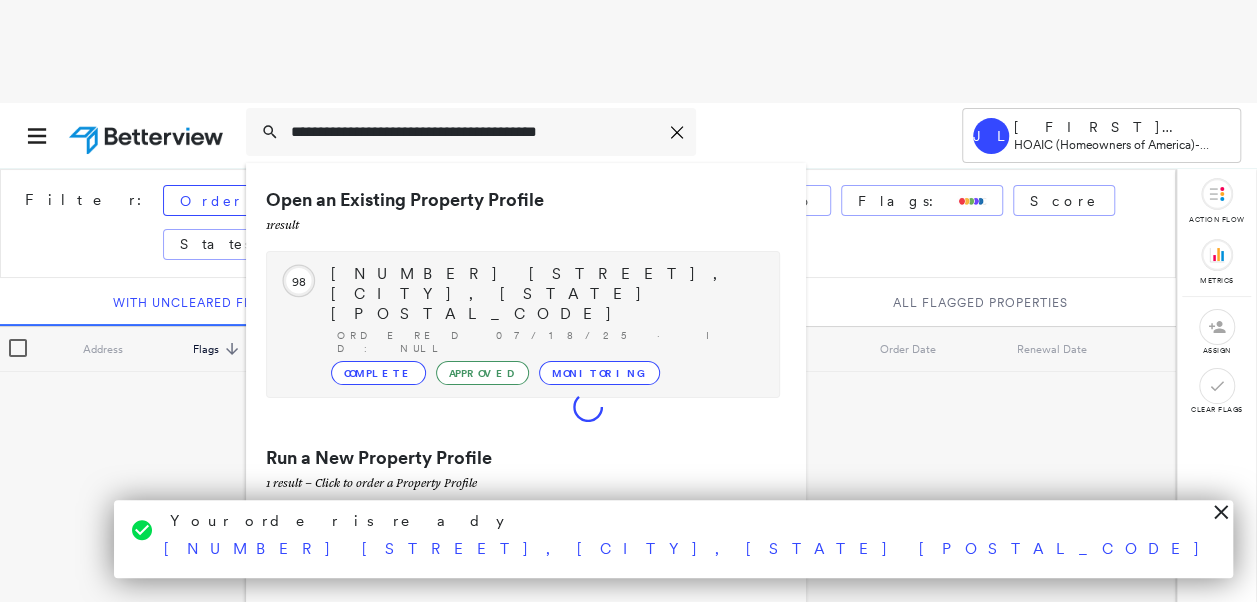type on "**********" 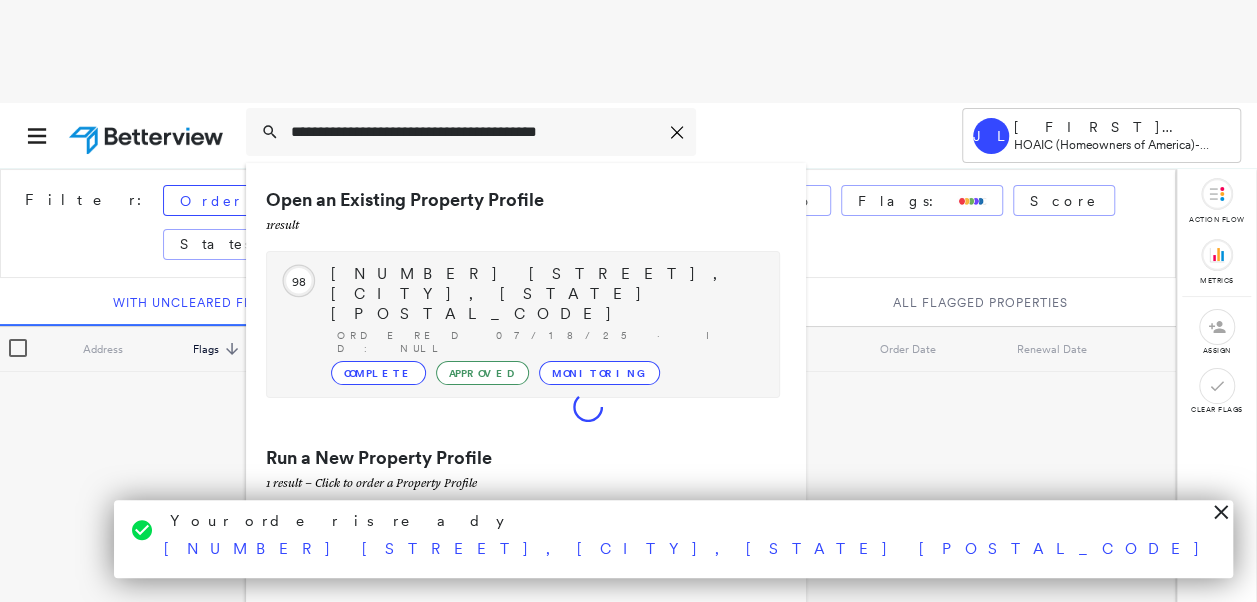click on "[NUMBER] [STREET], [CITY], [STATE] [POSTAL_CODE]" at bounding box center [545, 294] 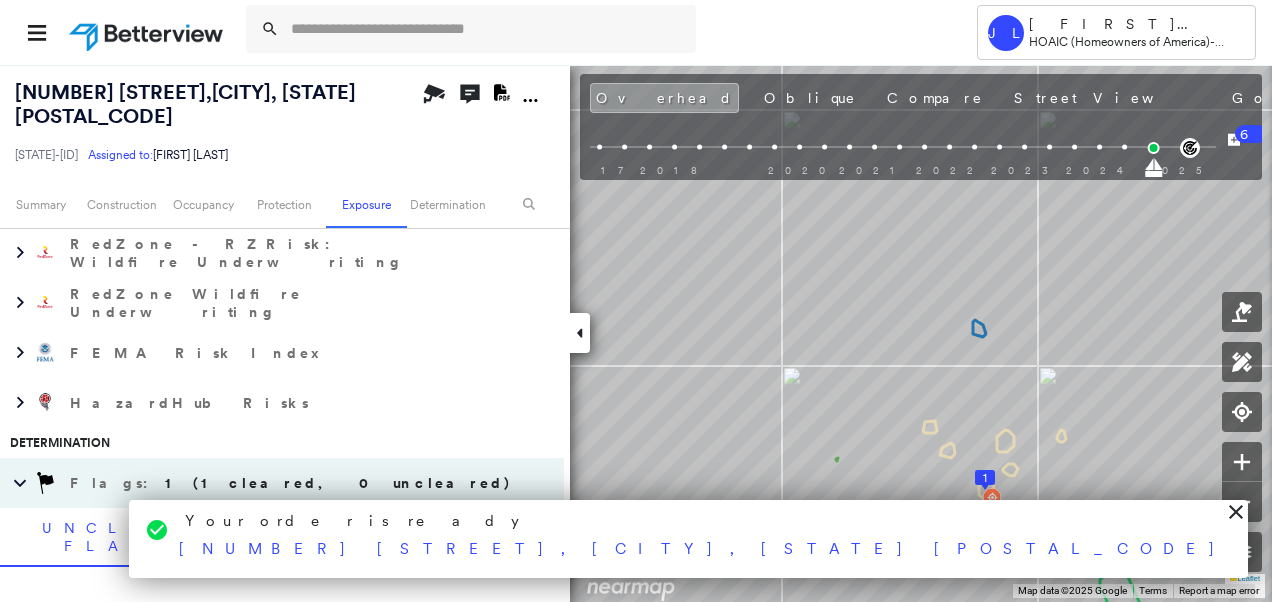 scroll, scrollTop: 1933, scrollLeft: 0, axis: vertical 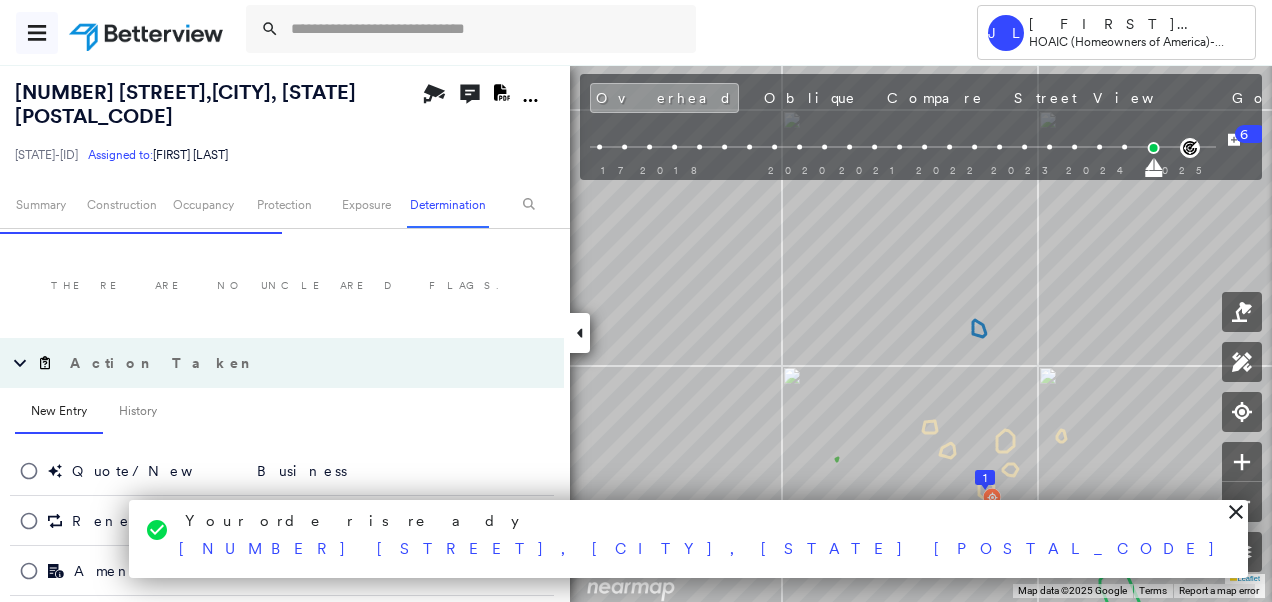 click 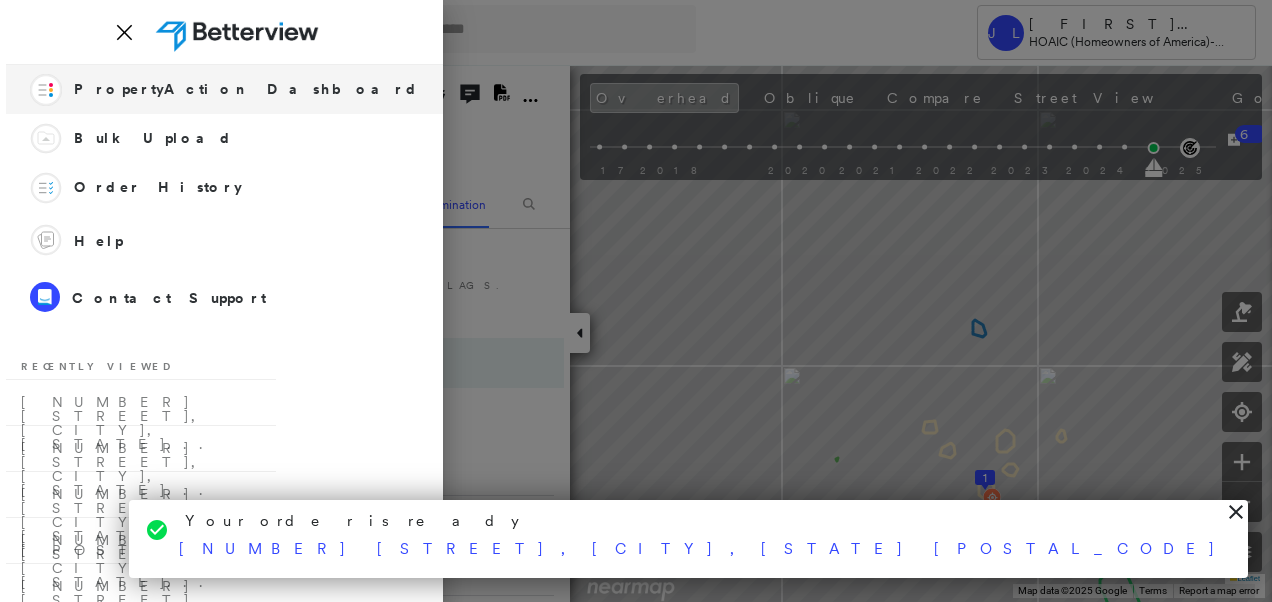 click on "PropertyAction Dashboard" at bounding box center [246, 89] 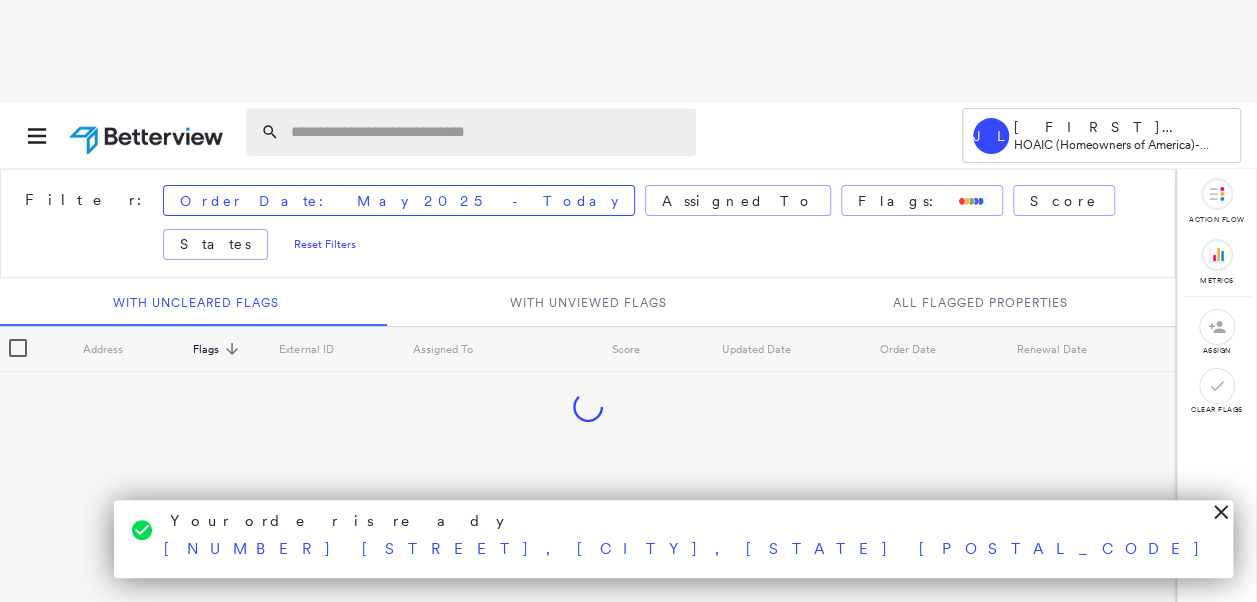 click at bounding box center [487, 132] 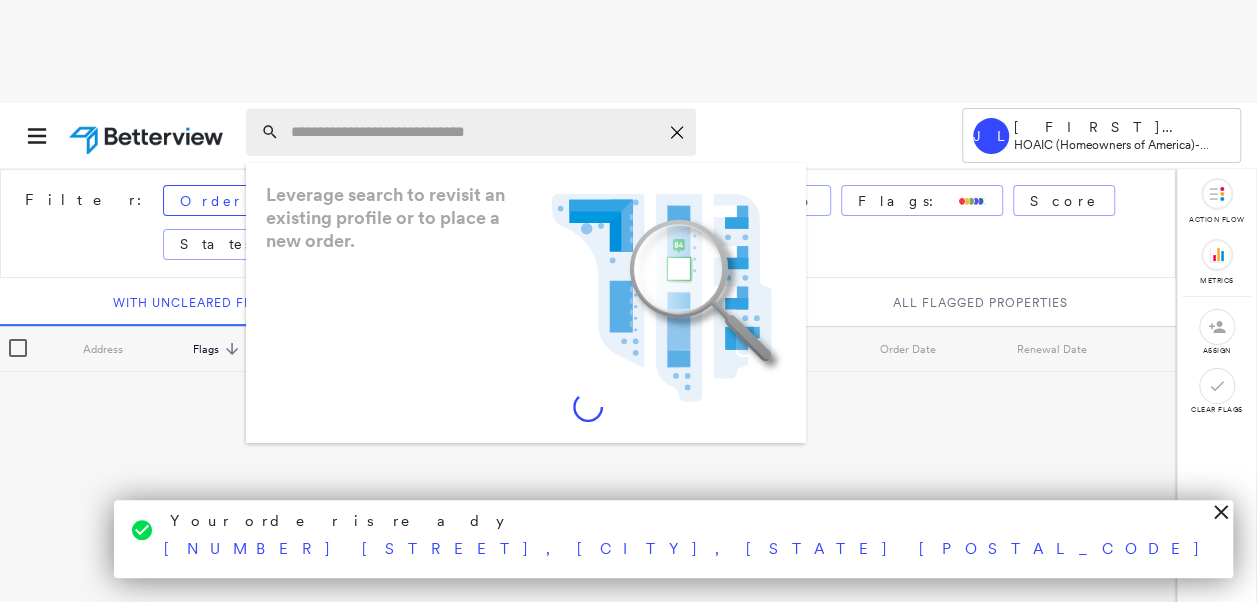 paste on "**********" 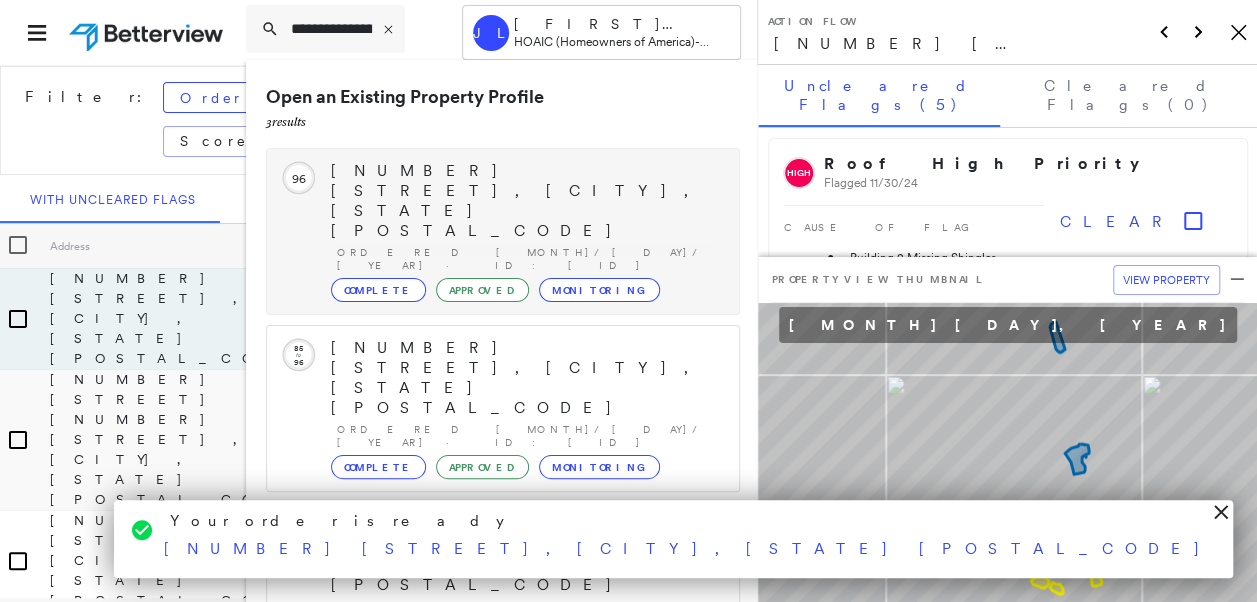 type on "**********" 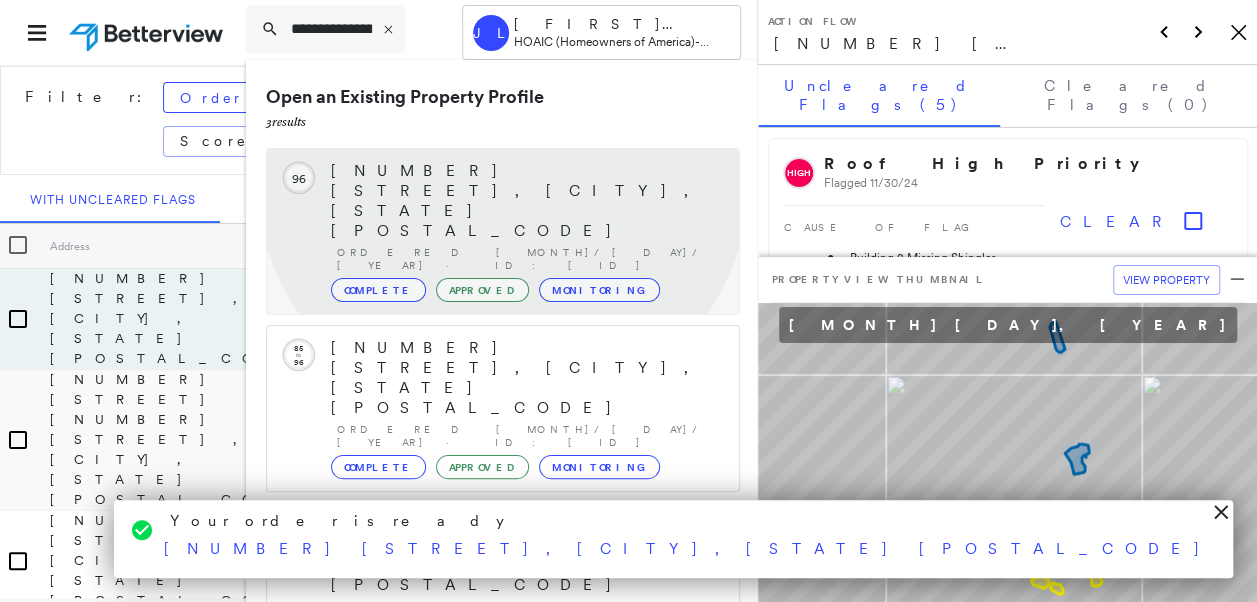 click on "[NUMBER] [STREET], [CITY], [STATE] [POSTAL_CODE]" at bounding box center (525, 201) 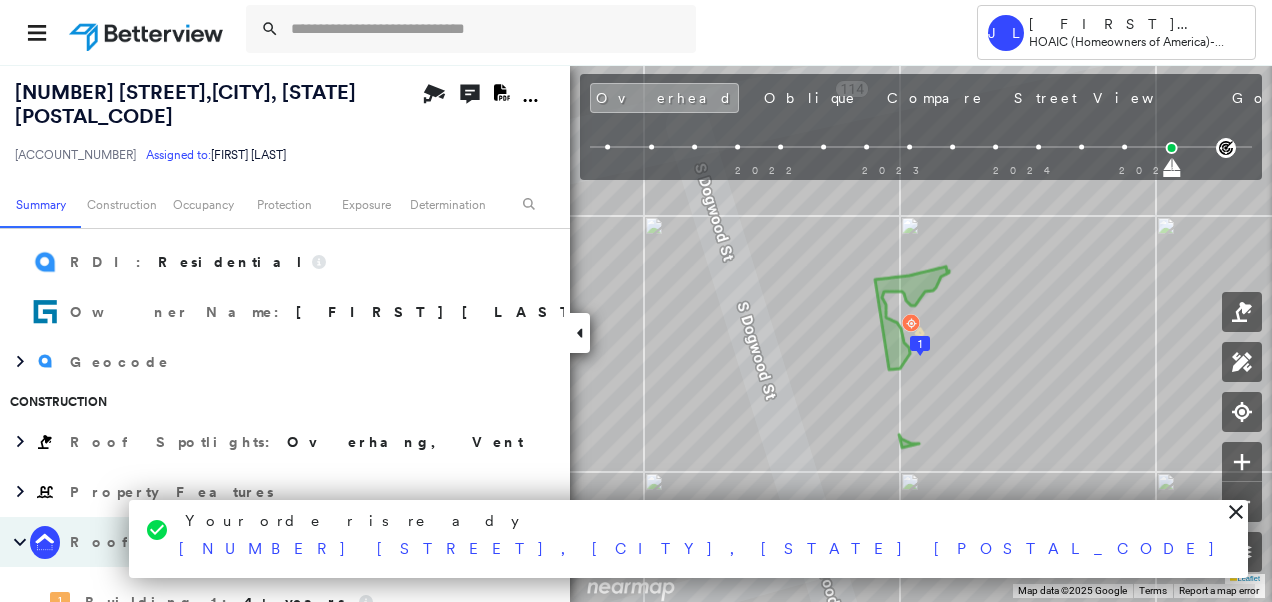 scroll, scrollTop: 800, scrollLeft: 0, axis: vertical 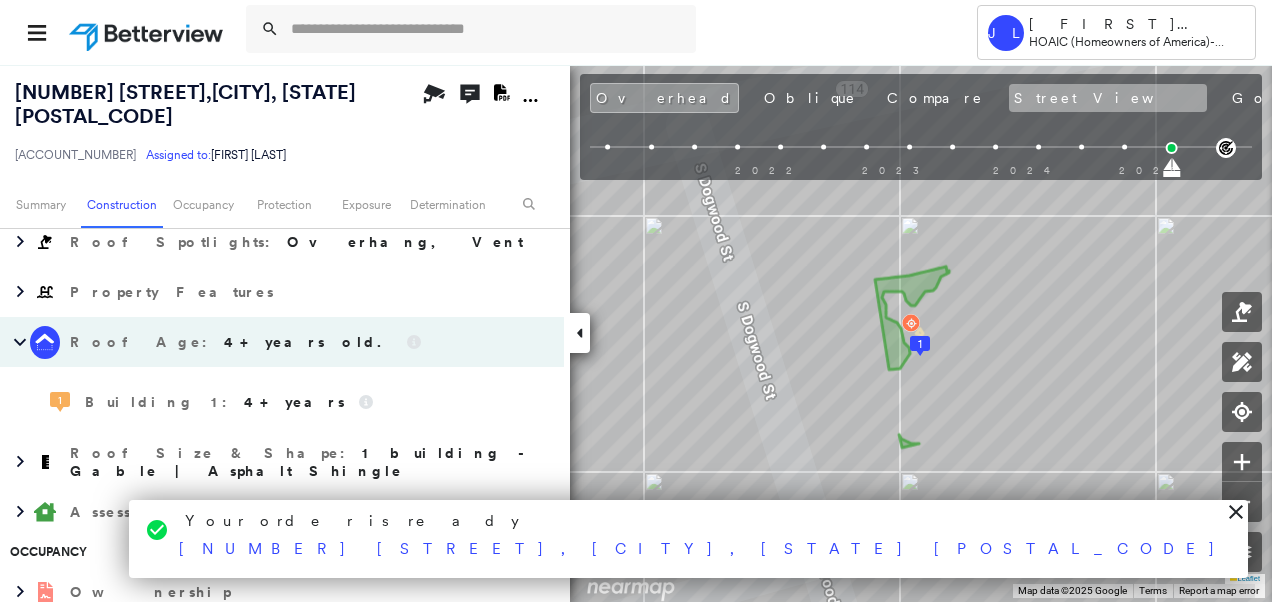 click on "Street View" at bounding box center (1108, 98) 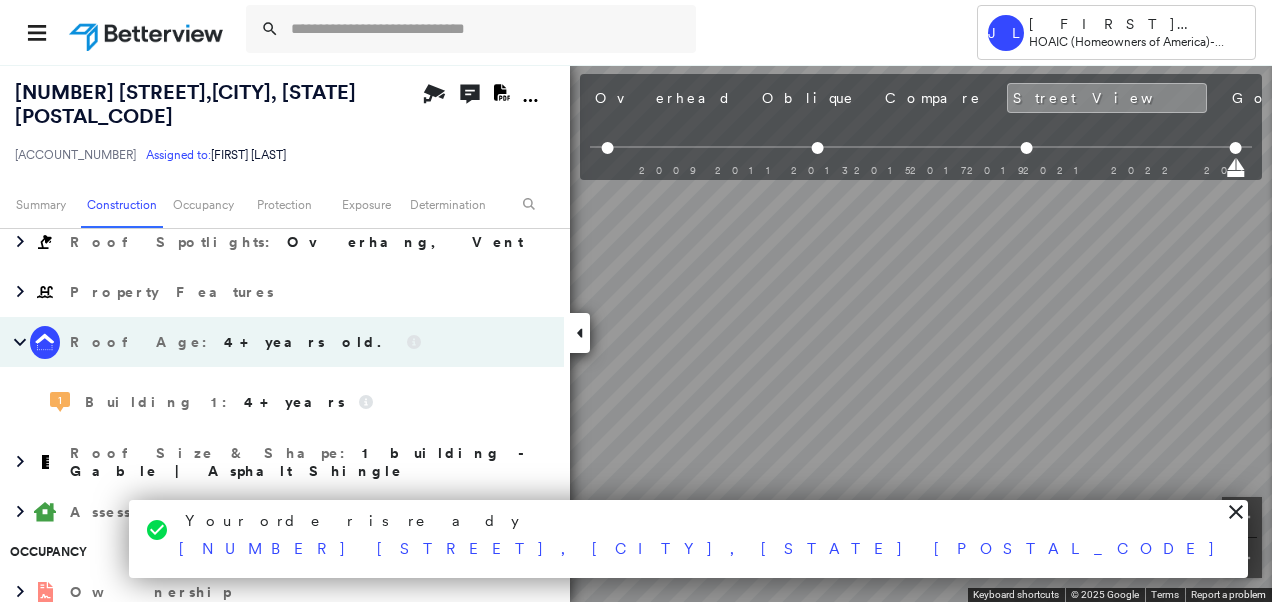 click on "Tower JL [LAST] [LAST] HOAIC (Homeowners of America)  -   Personal Lines [NUMBER] [STREET] ,  [CITY], [STATE] [POSTAL_CODE] [ACCOUNT_NUMBER] Assigned to:  [FIRST] [LAST] Assigned to:  [FIRST] [LAST] [ACCOUNT_NUMBER] Assigned to:  [FIRST] [LAST] Open Comments Download PDF Report Summary Construction Occupancy Protection Exposure Determination Overhead Obliques Street View MLS Photos Roof Spotlight™ Index :  96 out of 100 0 100 25 50 75 1 Building Roof Scores 1 Buildings Policy Information :  [ACCOUNT_NUMBER] Flags :  2 (0 cleared, 2 uncleared) Wildfire Risk Score Value :  8 Analysis dpv vacant :  N Assessment LSale Recording Date :  [YEAR][MONTH][DAY] RDI :  Residential Owner Name :  [FIRST] [LAST] & [FIRST] [LAST] Geocode Construction Roof Spotlights :  Overhang, Vent Property Features Roof Age :  4+ years old. 1 Building 1 :  4+ years Roof Size & Shape :  1 building  - Gable | Asphalt Shingle Assessor and MLS Details Occupancy Ownership Place Detail MLS Photos Protection Protection Exposure Fire Path Crime Regional Hazard: 2   out of  5 Additional Perils Guidewire HazardHub FEMA Risk Index HazardHub Risks" at bounding box center [636, 301] 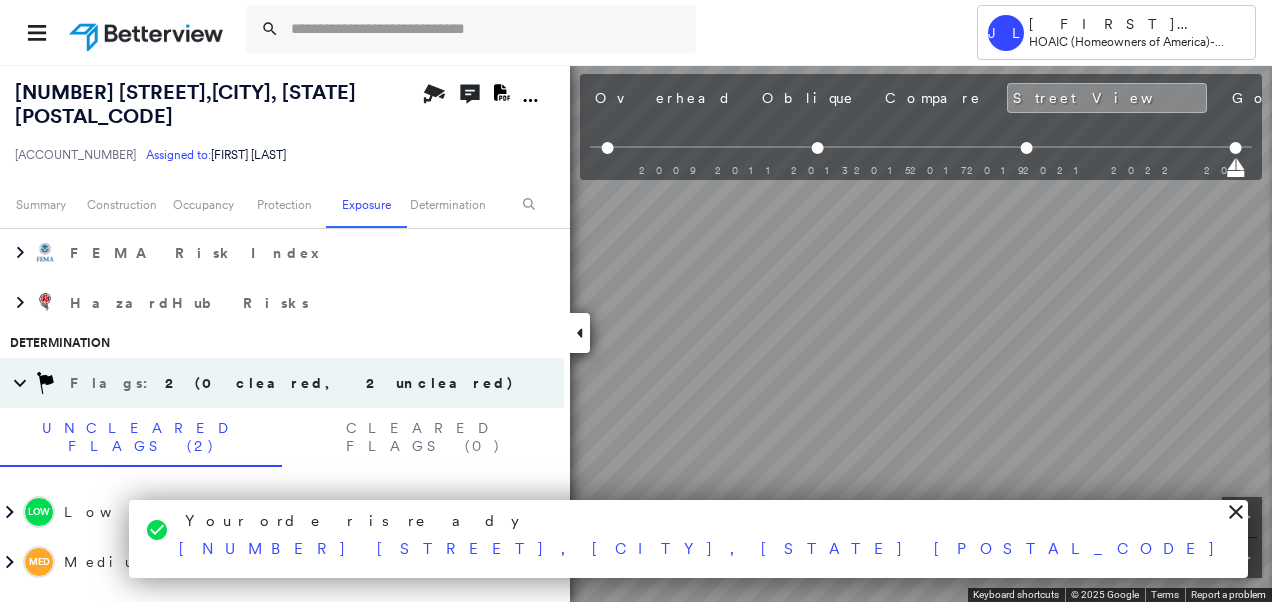 scroll, scrollTop: 1869, scrollLeft: 0, axis: vertical 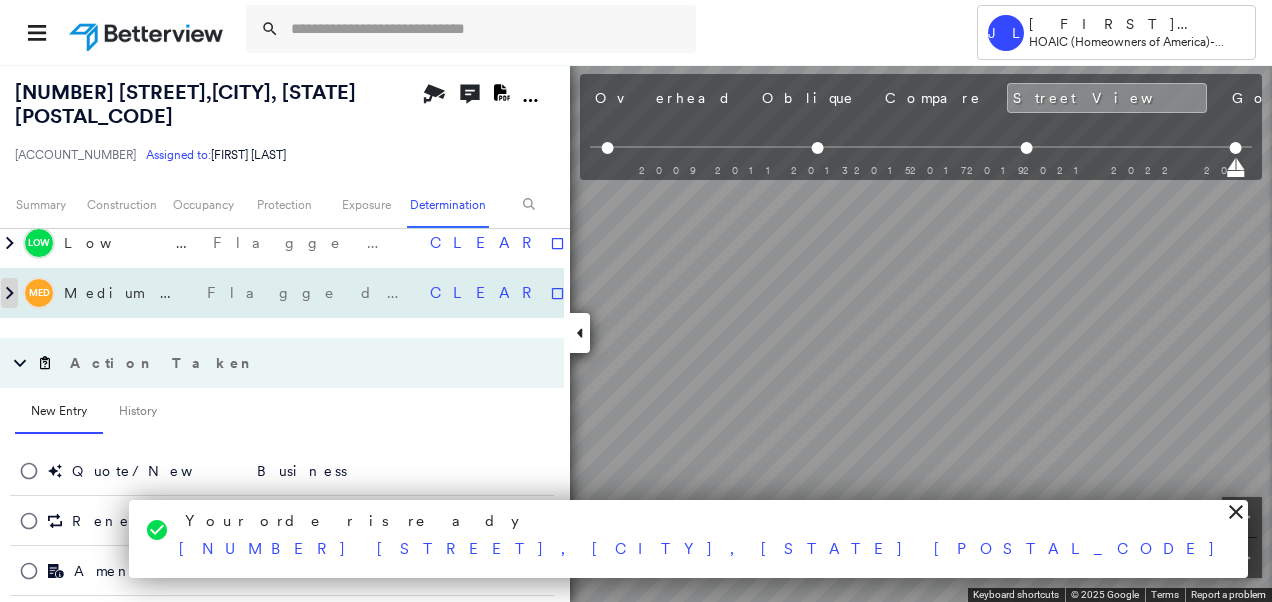 click 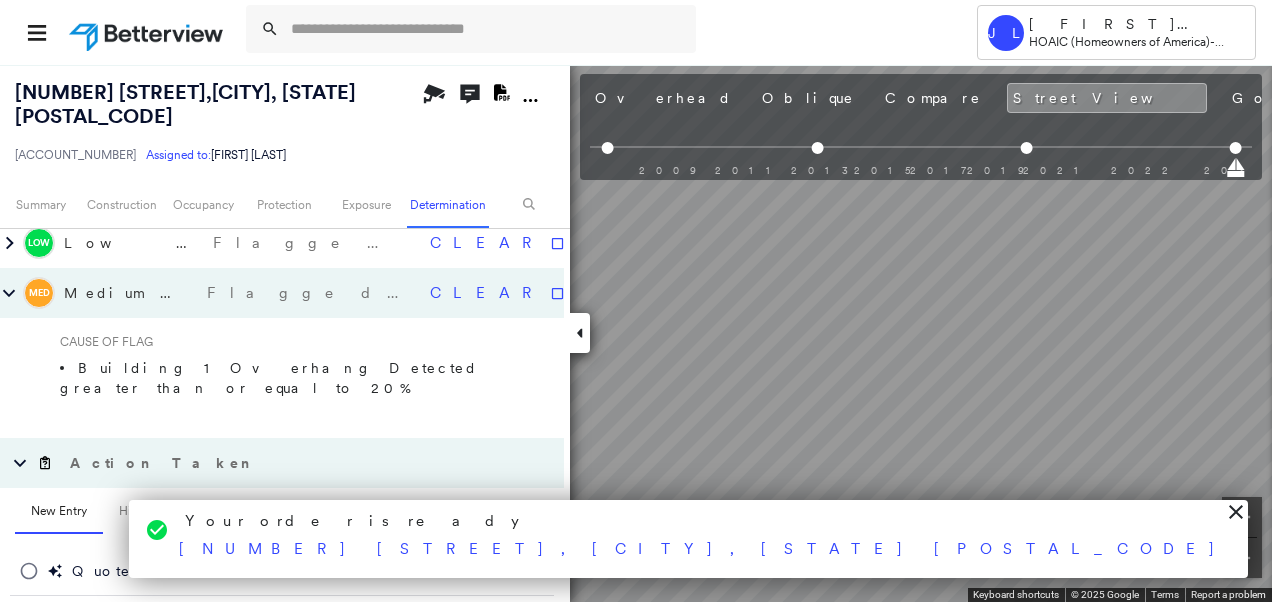 click on "Tower JL [LAST] [LAST] HOAIC (Homeowners of America)  -   Personal Lines [NUMBER] [STREET] ,  [CITY], [STATE] [POSTAL_CODE] [ACCOUNT_NUMBER] Assigned to:  [FIRST] [LAST] Assigned to:  [FIRST] [LAST] [ACCOUNT_NUMBER] Assigned to:  [FIRST] [LAST] Open Comments Download PDF Report Summary Construction Occupancy Protection Exposure Determination Overhead Obliques Street View MLS Photos Roof Spotlight™ Index :  96 out of 100 0 100 25 50 75 1 Building Roof Scores 1 Buildings Policy Information :  [ACCOUNT_NUMBER] Flags :  2 (0 cleared, 2 uncleared) Wildfire Risk Score Value :  8 Analysis dpv vacant :  N Assessment LSale Recording Date :  [YEAR][MONTH][DAY] RDI :  Residential Owner Name :  [FIRST] [LAST] & [FIRST] [LAST] Geocode Construction Roof Spotlights :  Overhang, Vent Property Features Roof Age :  4+ years old. 1 Building 1 :  4+ years Roof Size & Shape :  1 building  - Gable | Asphalt Shingle Assessor and MLS Details Occupancy Ownership Place Detail MLS Photos Protection Protection Exposure Fire Path Crime Regional Hazard: 2   out of  5 Additional Perils Guidewire HazardHub FEMA Risk Index HazardHub Risks" at bounding box center [636, 301] 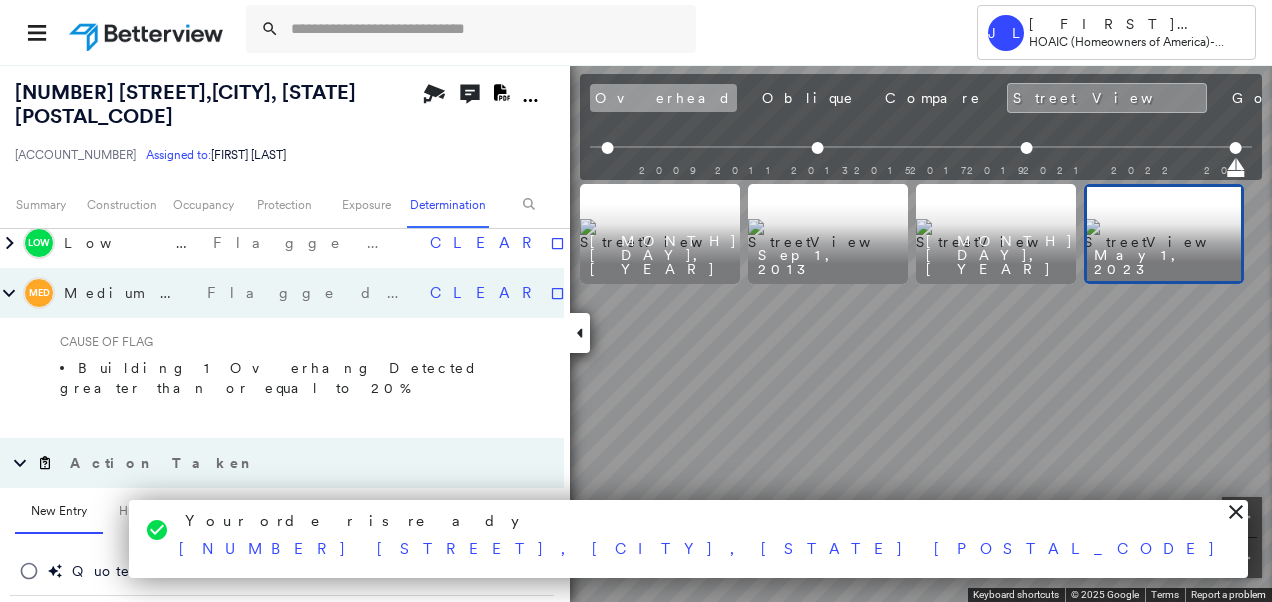 click on "Overhead" at bounding box center [663, 98] 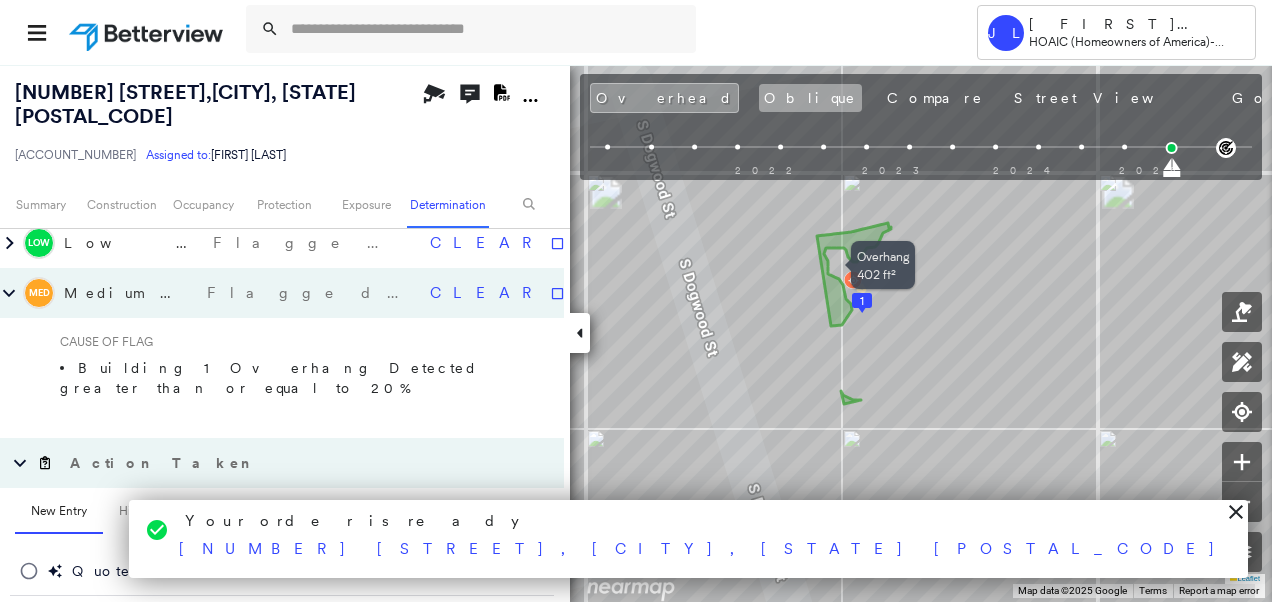 click on "Oblique" at bounding box center [810, 98] 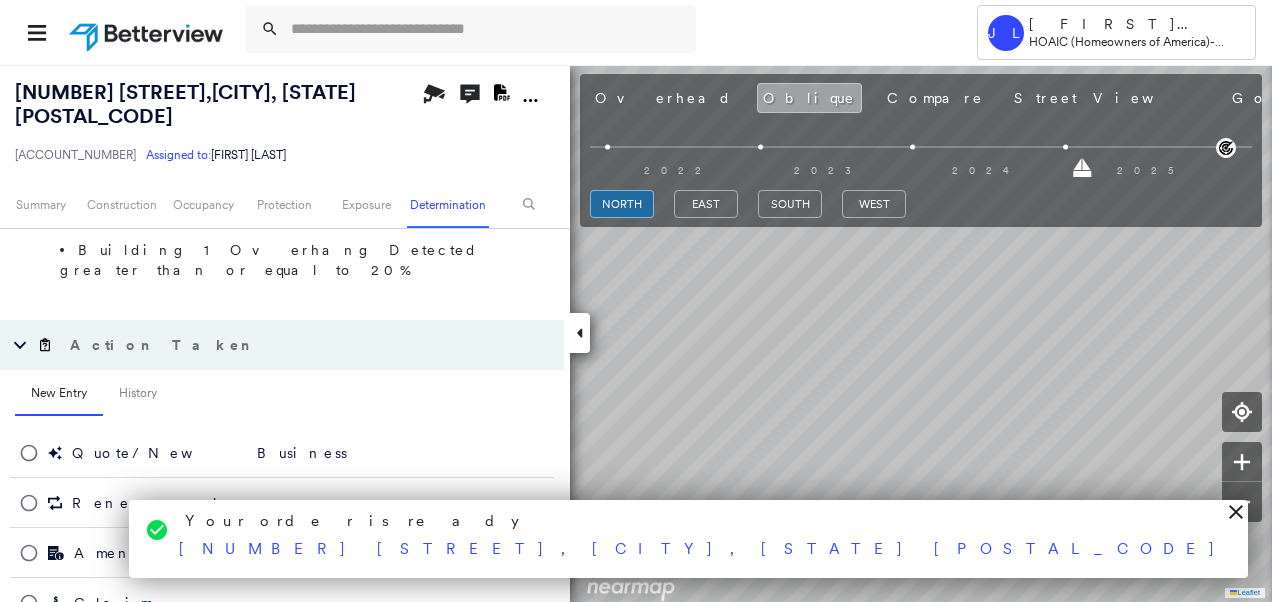 scroll, scrollTop: 1718, scrollLeft: 0, axis: vertical 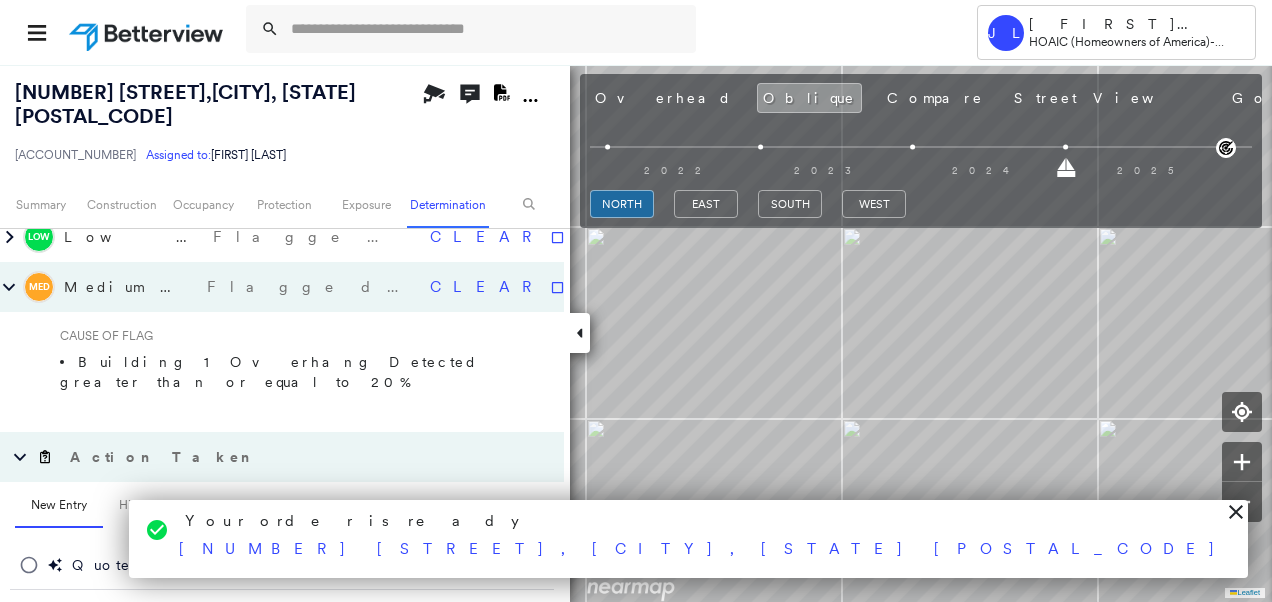 drag, startPoint x: 711, startPoint y: 206, endPoint x: 732, endPoint y: 220, distance: 25.23886 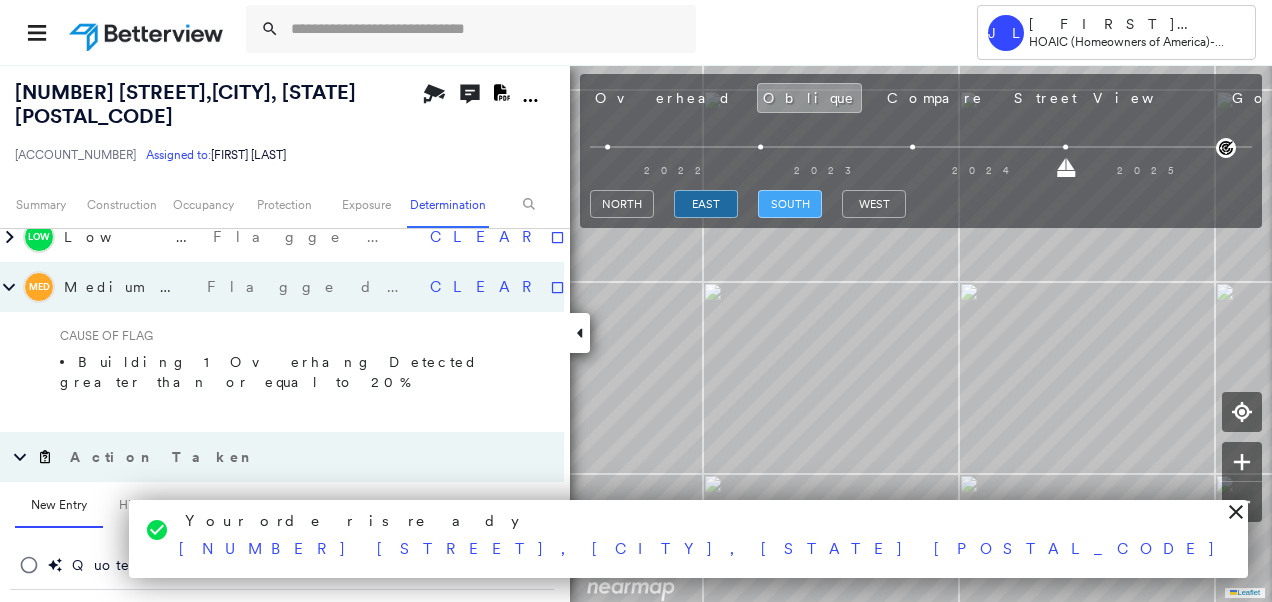 click on "south" at bounding box center [790, 204] 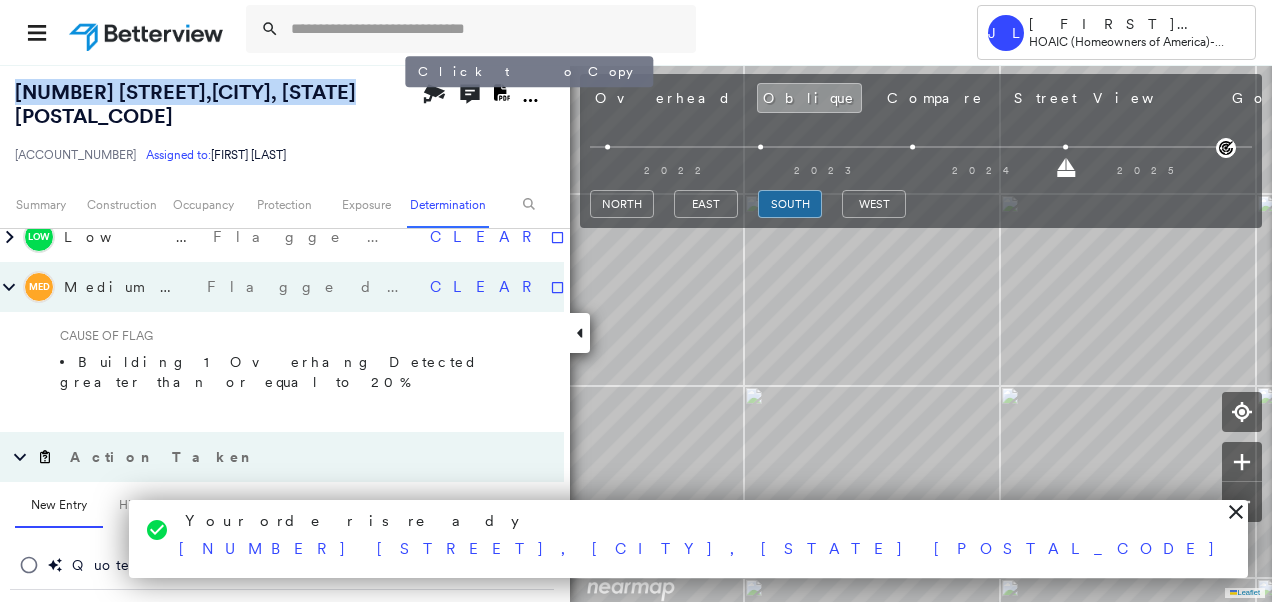 drag, startPoint x: 10, startPoint y: 93, endPoint x: 404, endPoint y: 101, distance: 394.0812 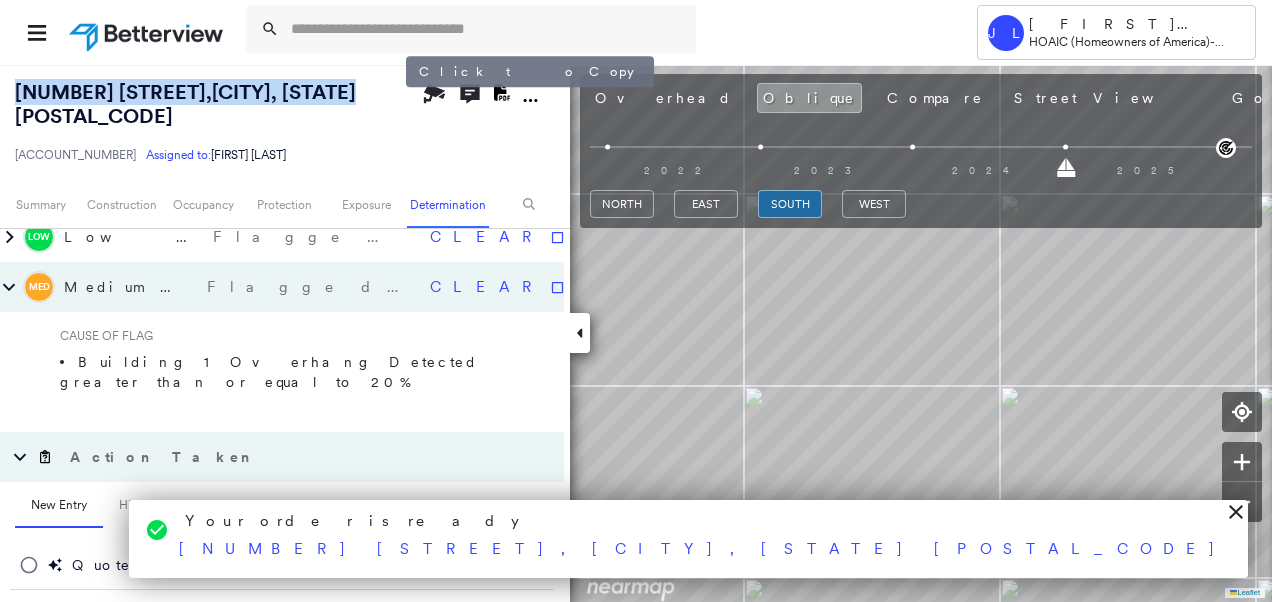 drag, startPoint x: 404, startPoint y: 101, endPoint x: 379, endPoint y: 97, distance: 25.317978 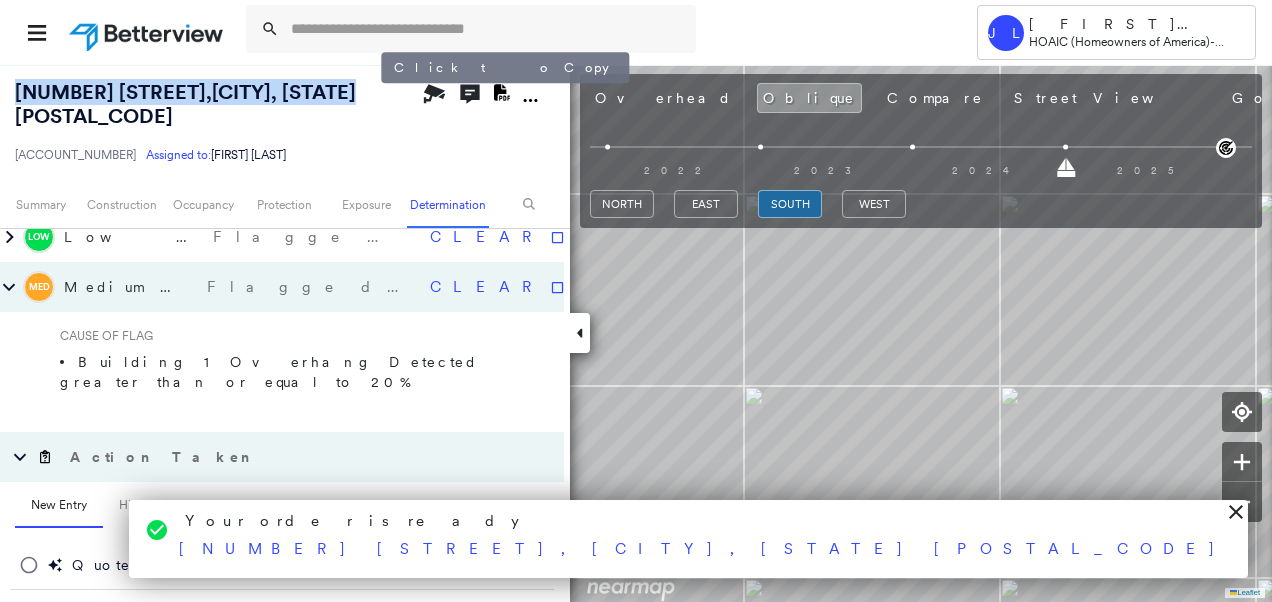 copy on "[NUMBER] [STREET], [CITY], [STATE] [POSTAL_CODE]" 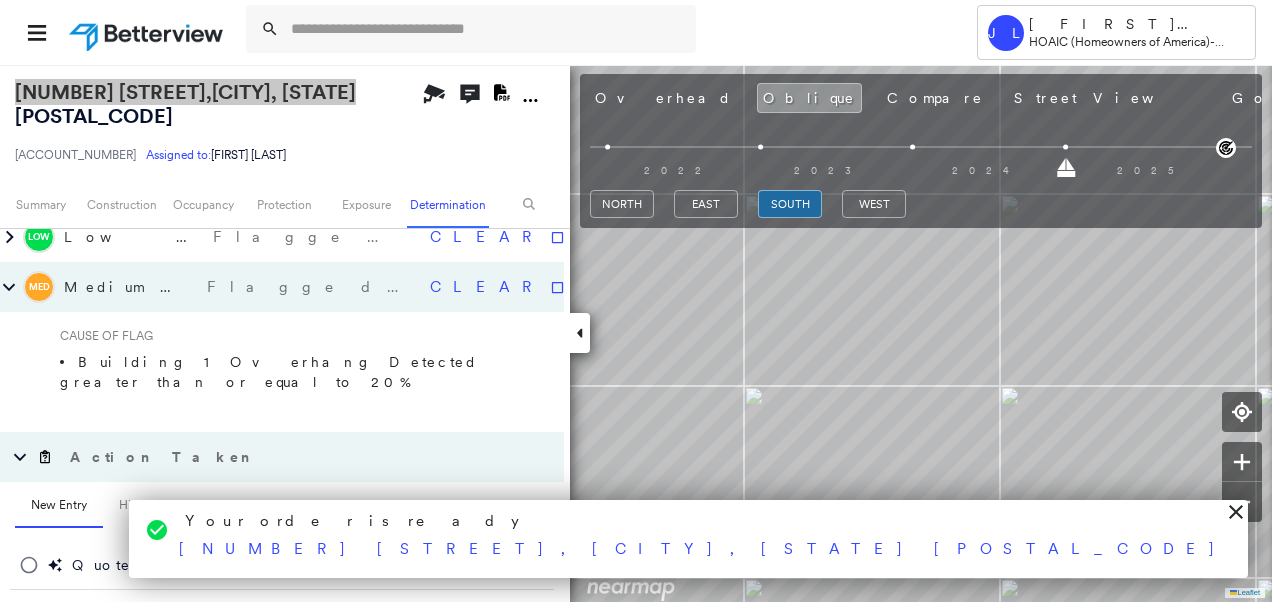 scroll, scrollTop: 1618, scrollLeft: 0, axis: vertical 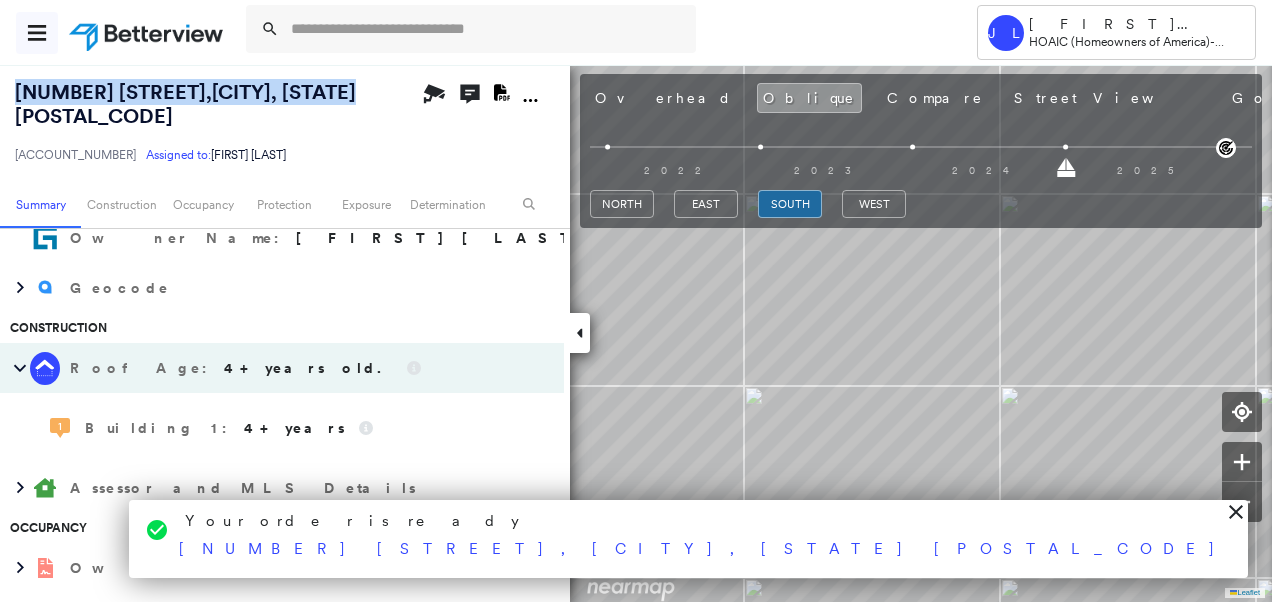 click at bounding box center (37, 33) 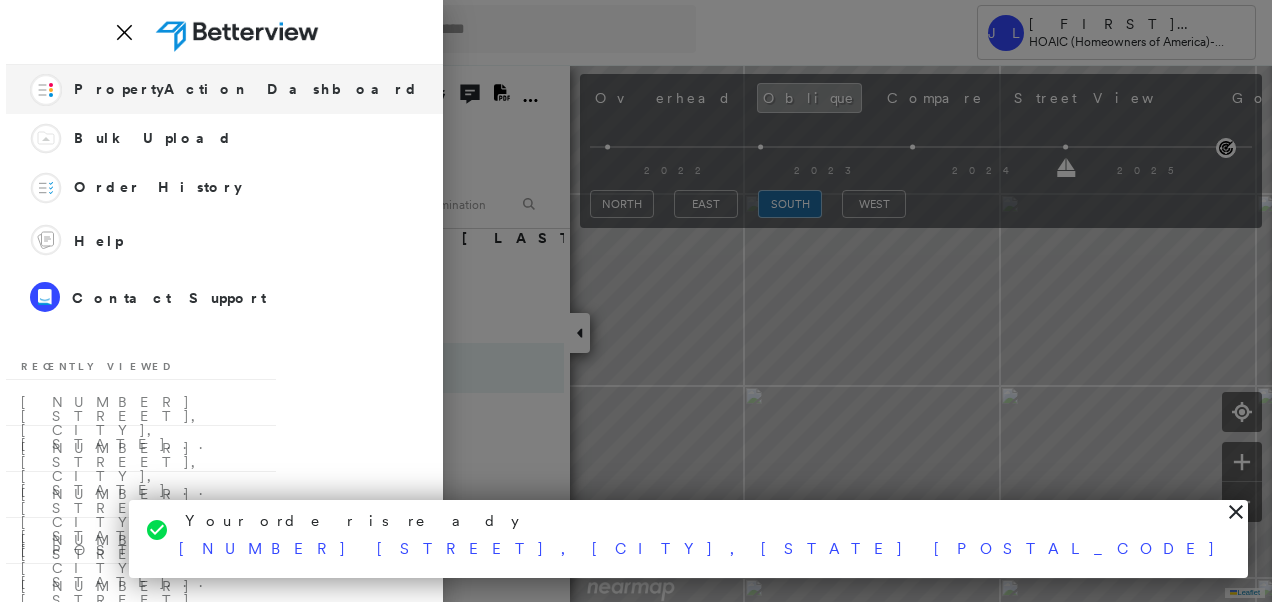 click on "PropertyAction Dashboard" at bounding box center (246, 89) 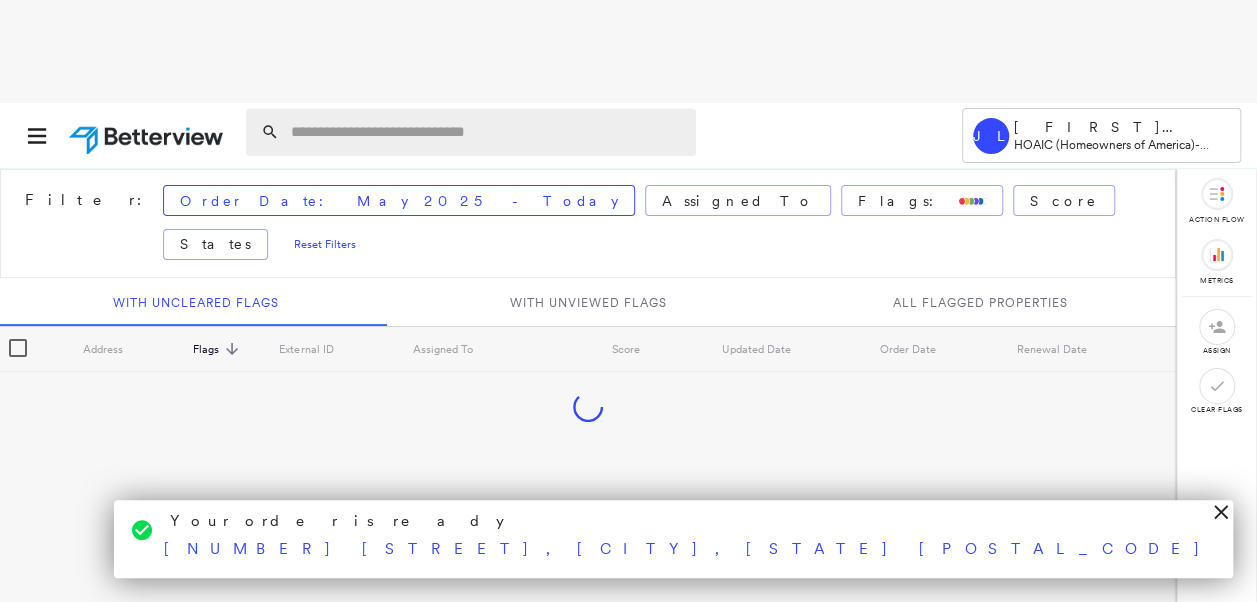 click at bounding box center (487, 132) 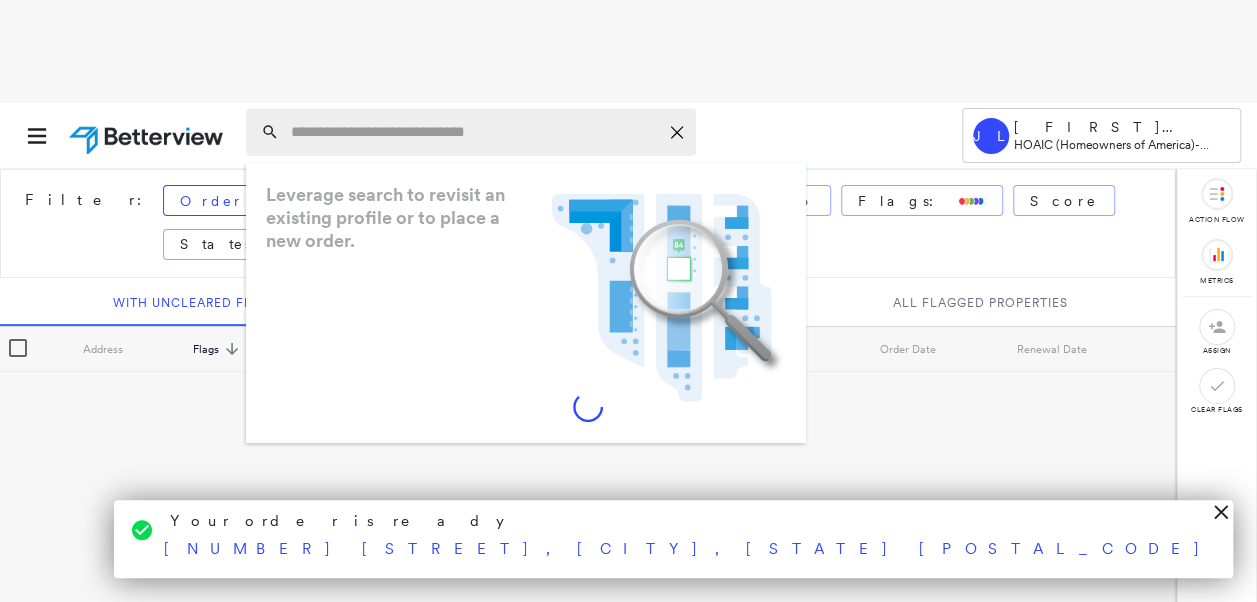 paste on "**********" 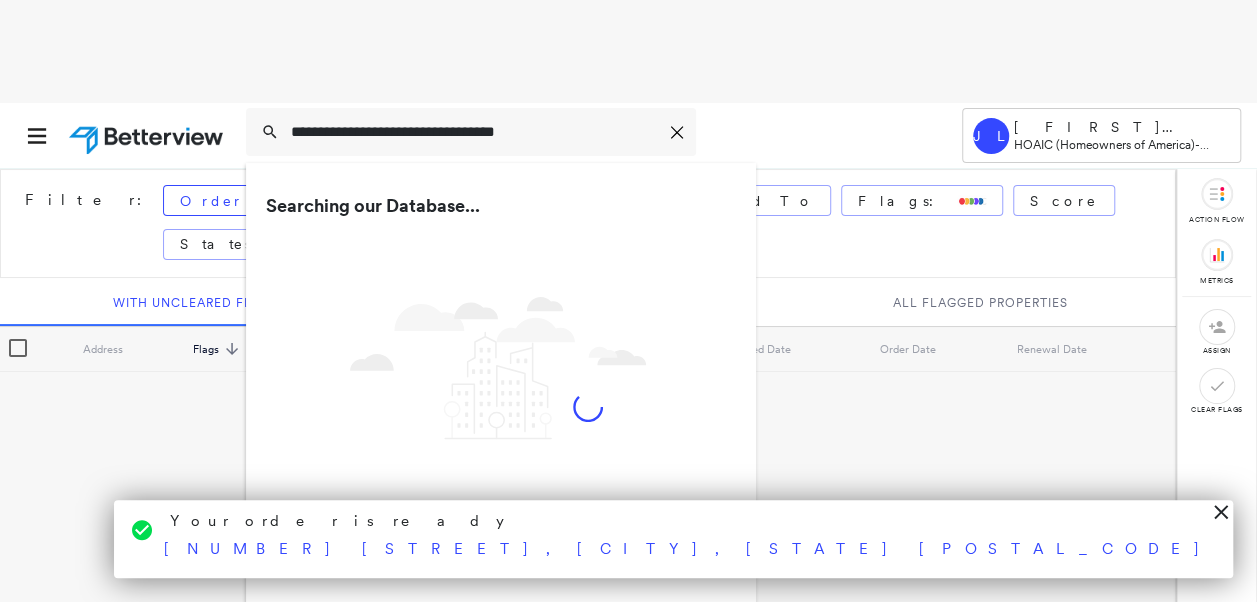 type on "**********" 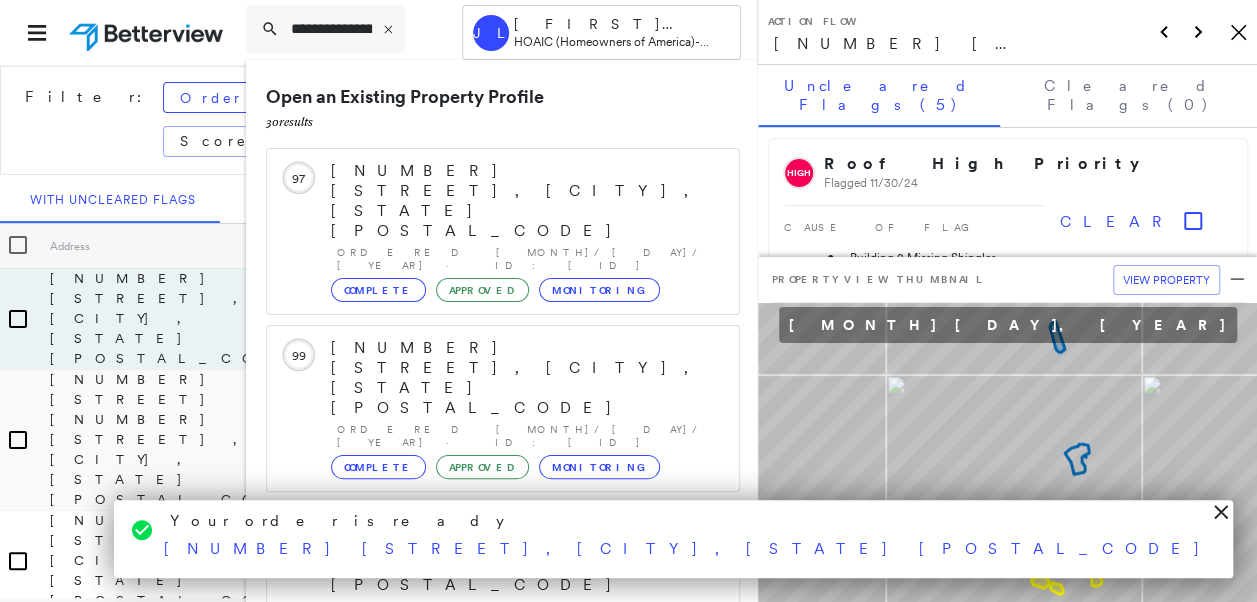 scroll, scrollTop: 2, scrollLeft: 0, axis: vertical 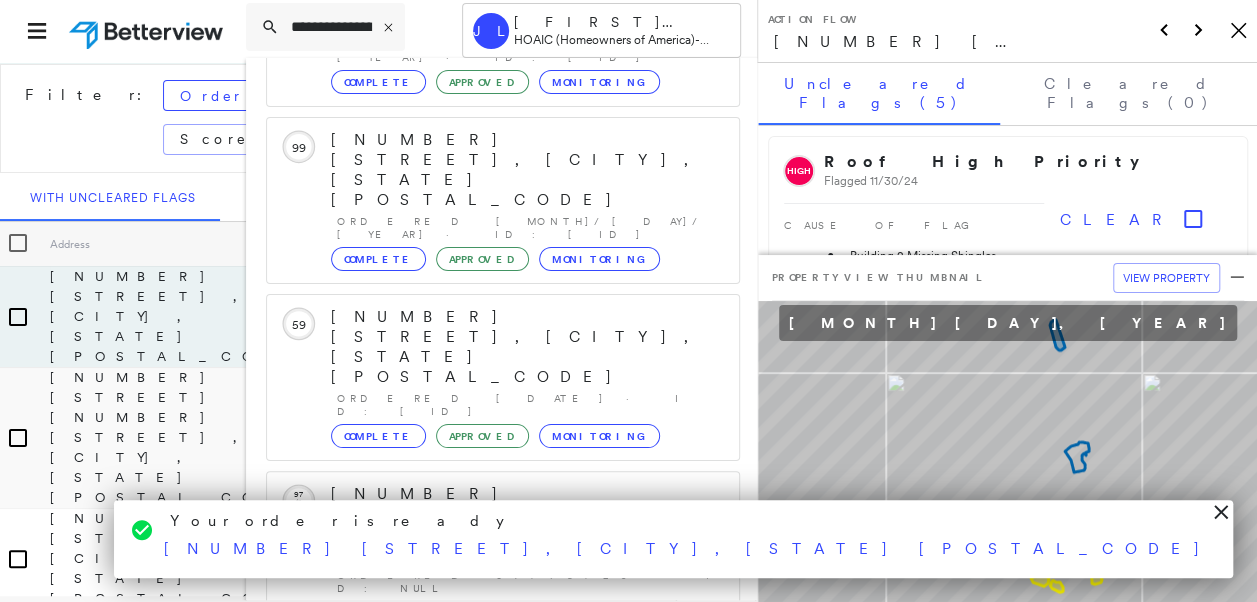 click on "Show  5  more existing properties" at bounding box center [504, 858] 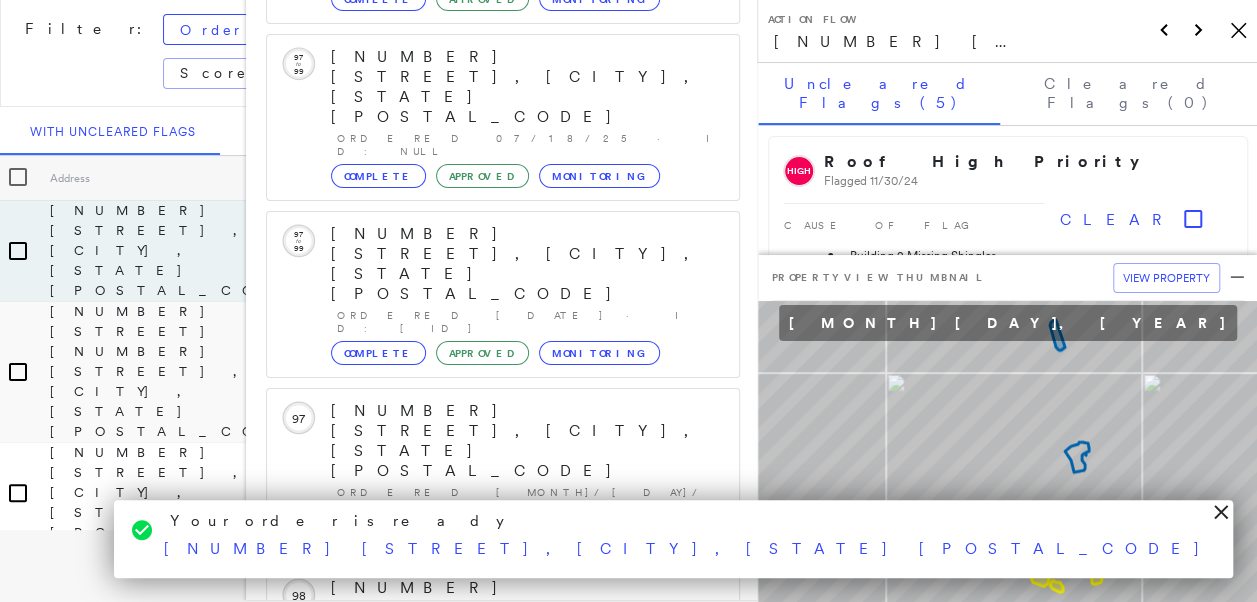scroll, scrollTop: 719, scrollLeft: 0, axis: vertical 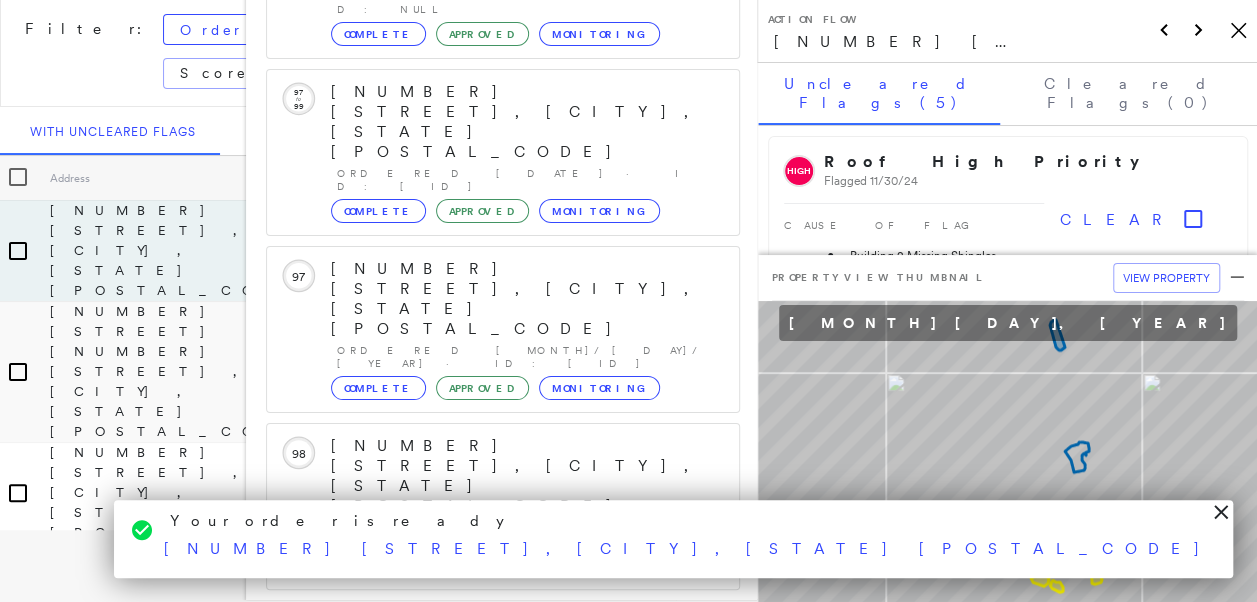 click on "[NUMBER] [STREET], [CITY], [STATE] [POSTAL_CODE]" at bounding box center [491, 1309] 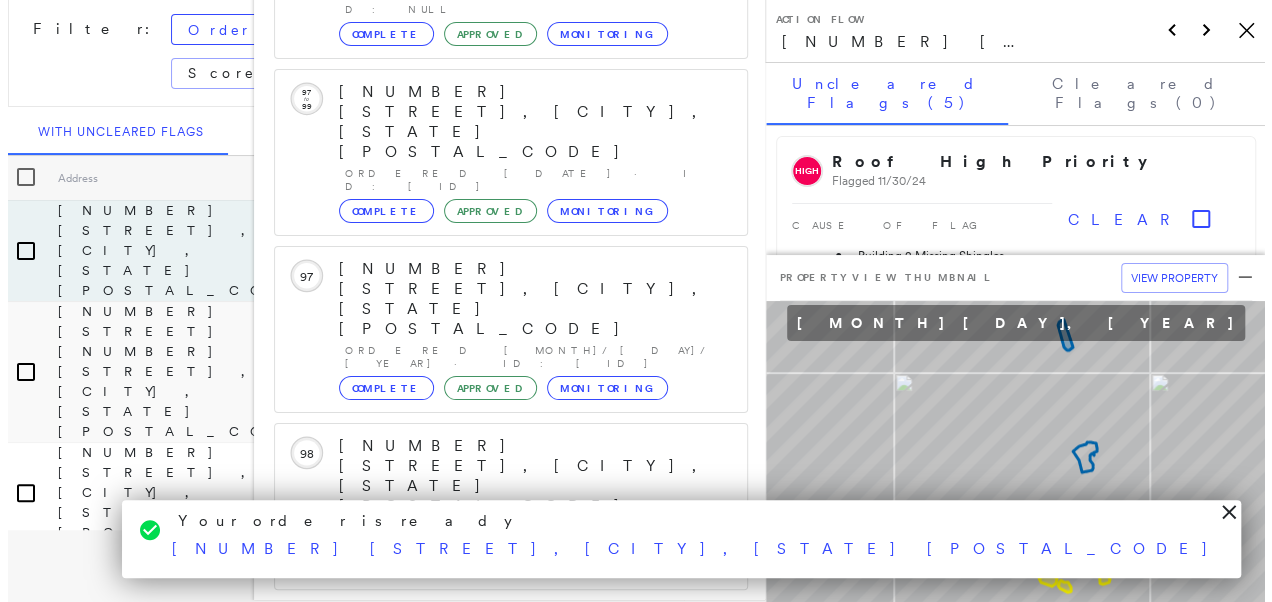 scroll, scrollTop: 0, scrollLeft: 0, axis: both 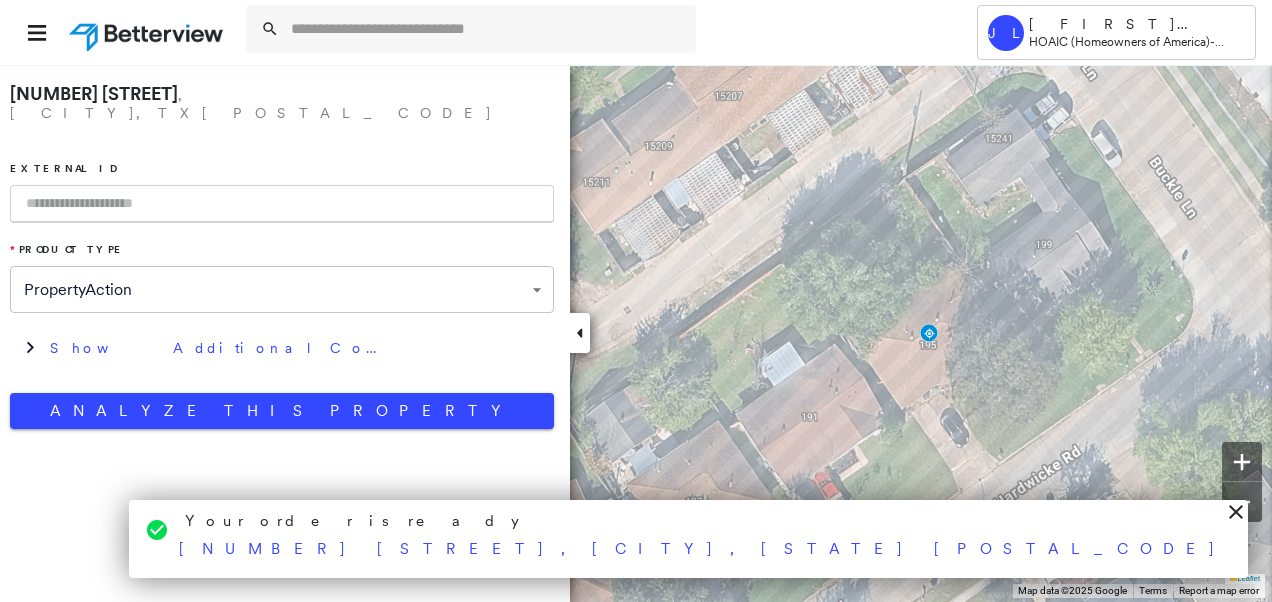 drag, startPoint x: 329, startPoint y: 391, endPoint x: 320, endPoint y: 418, distance: 28.460499 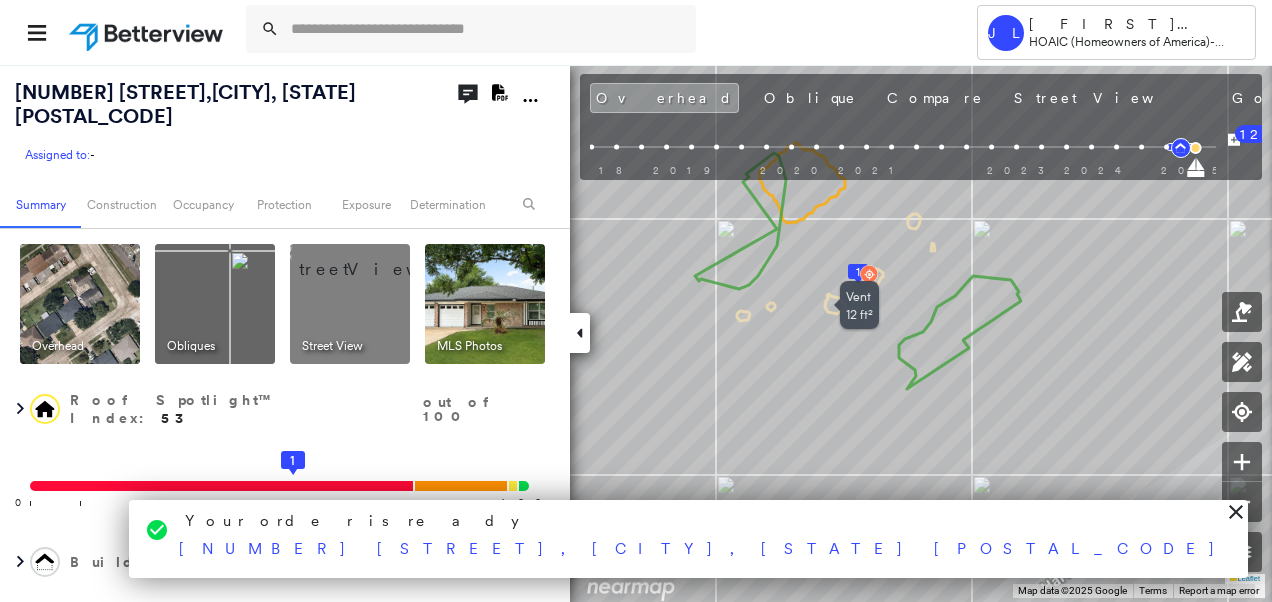 click on "Oblique" at bounding box center (810, 98) 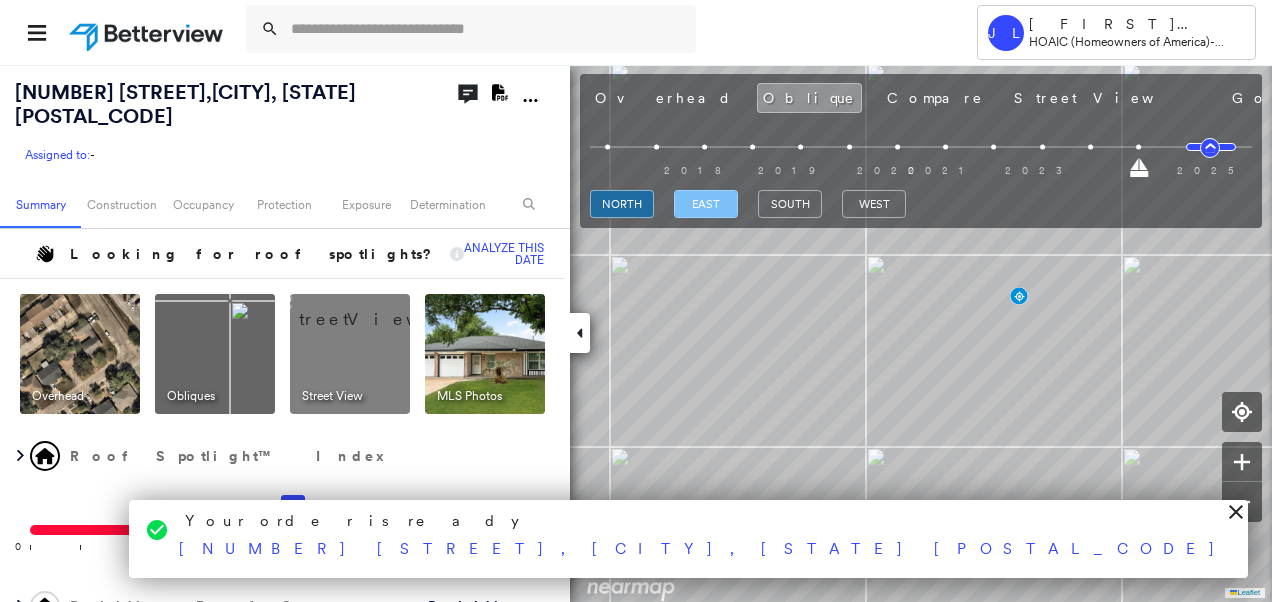 click on "east" at bounding box center [706, 204] 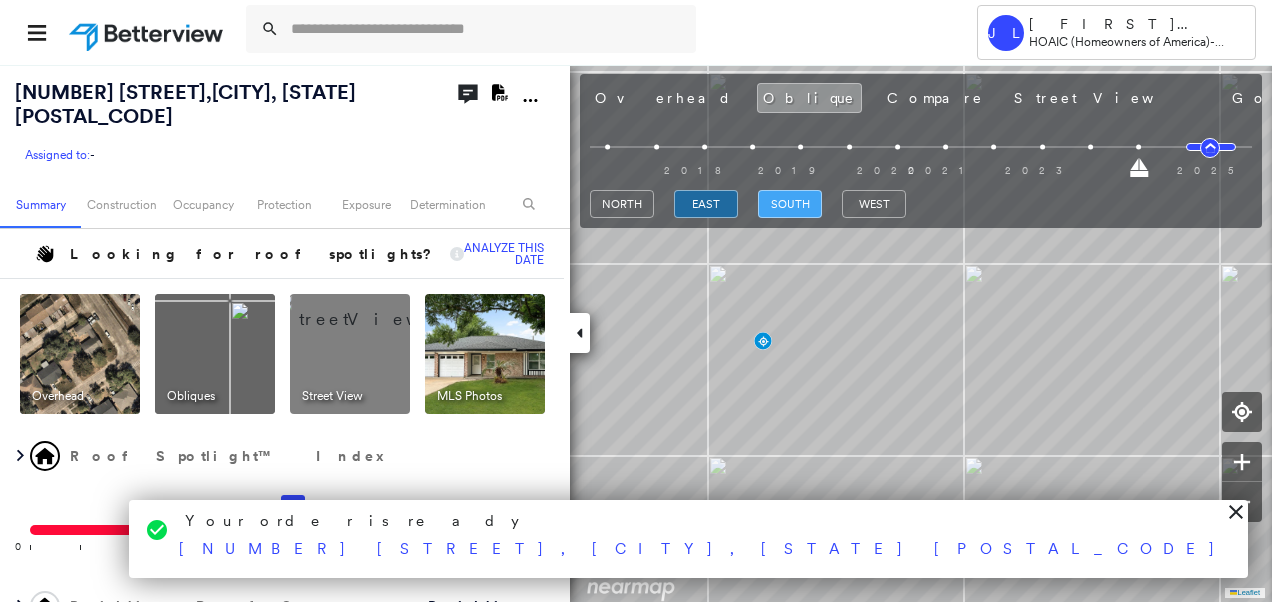 click on "south" at bounding box center [790, 204] 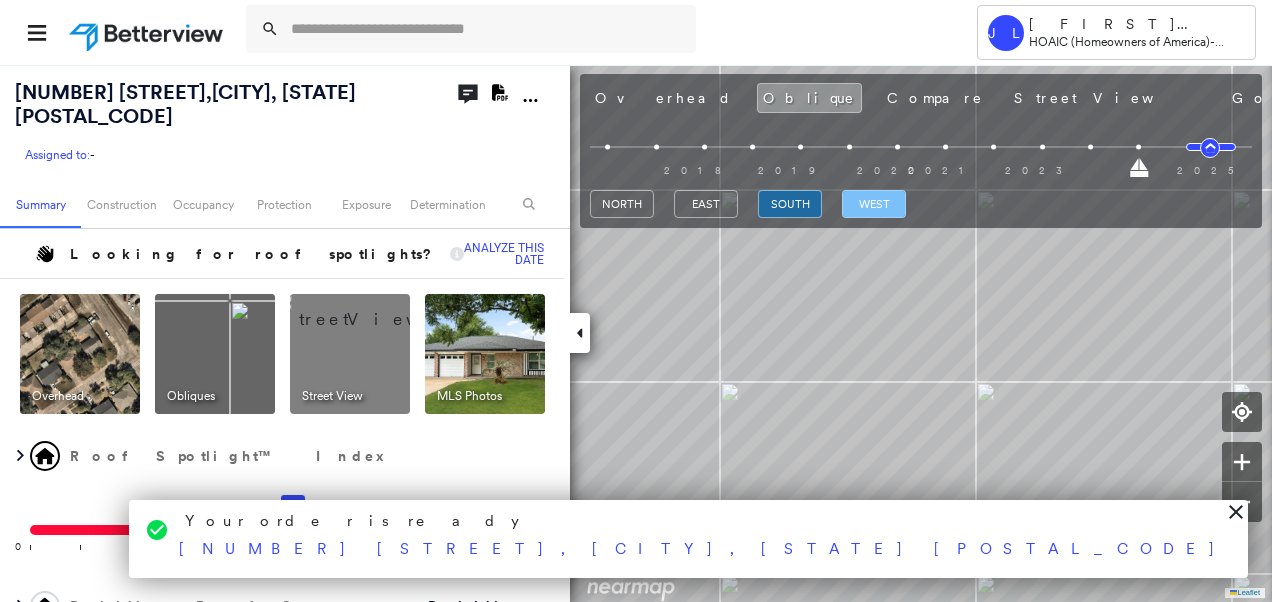 click on "west" at bounding box center [874, 204] 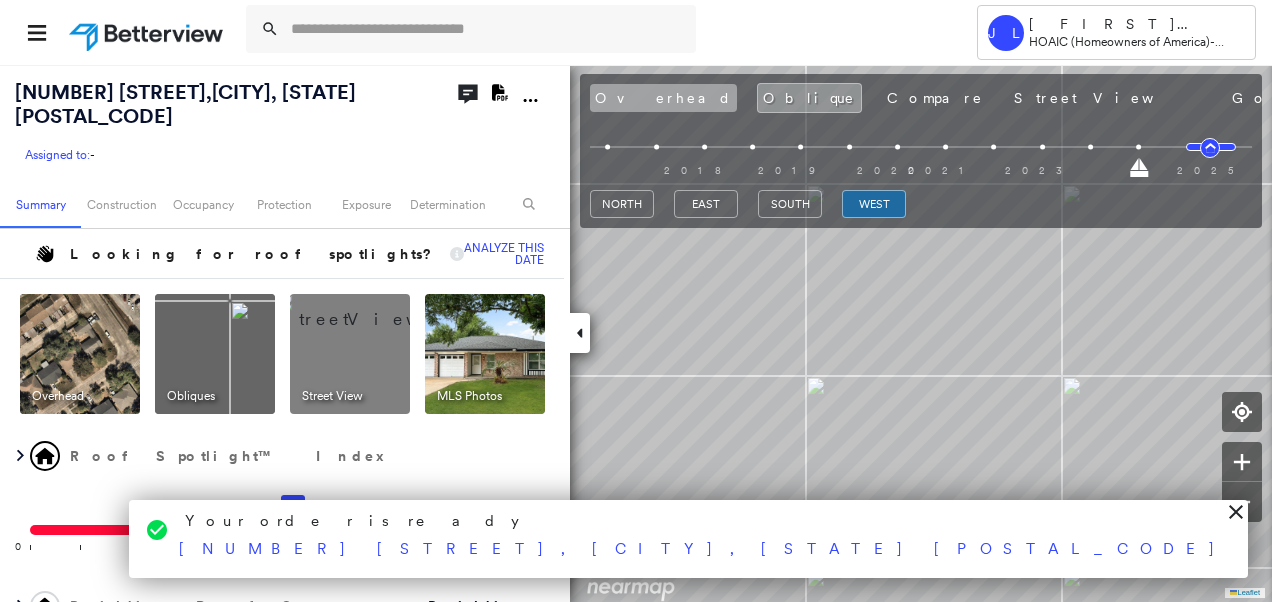 click on "Overhead" at bounding box center [663, 98] 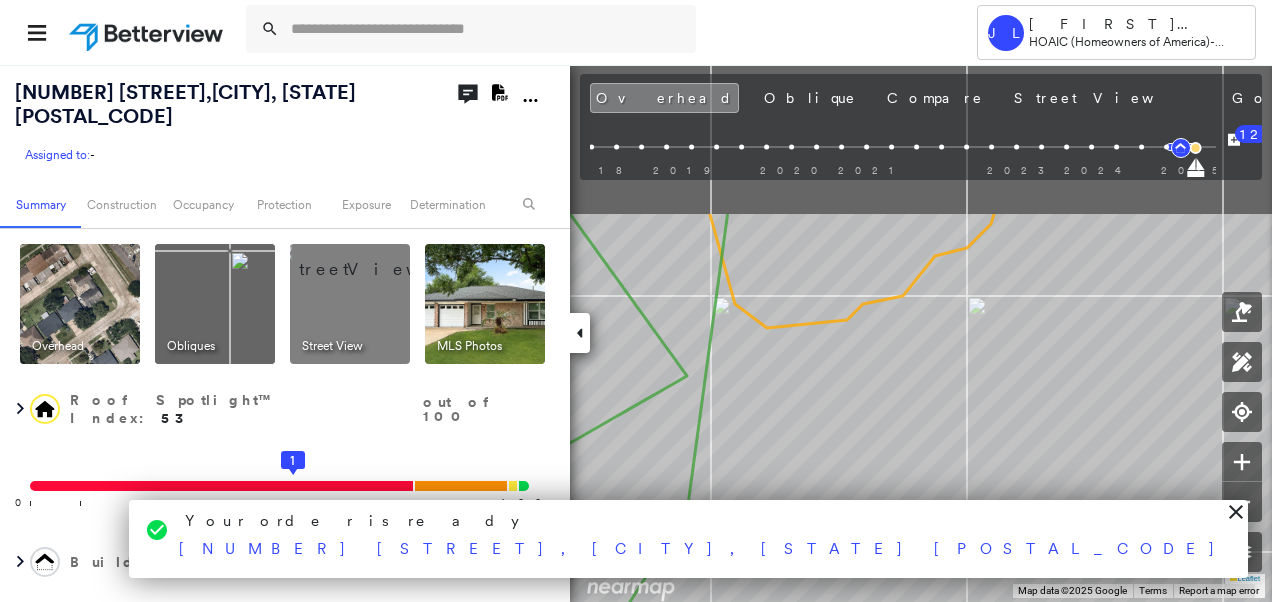 click on "Tower JL [LAST] [LAST] HOAIC (Homeowners of America)  -   Personal Lines [NUMBER] [STREET] ,  [CITY], [STATE] [POSTAL_CODE] Assigned to:  - Assigned to:  - Assigned to:  - Open Comments Download PDF Report Summary Construction Occupancy Protection Exposure Determination Overhead Obliques Street View MLS Photos Roof Spotlight™ Index :  53 out of 100 0 100 25 50 75 1 Building Roof Scores 1 Buildings Policy Information Flags :  2 (0 cleared, 2 uncleared) Wildfire Risk Score Value :  1 Analysis dpv vacant :  N Assessment LSale Recording Date :  [YEAR][MONTH][DAY] RDI :  Residential Owner Name :  [COMPANY_NAME], Geocode Construction Roof Spotlights :  Rust, Overhang, Vent Property Features Roof Age :  0 - 0.5 years old. 1 Building 1 :  0 - 0.5 years COMPARE Before :  [MONTH] [DAY], [YEAR] [AREA] After :  [MONTH] [DAY], [YEAR] [AREA] Circled Text Icon 53 Roof Size & Shape :  1 building  - Hip | Asphalt Shingle Assessor and MLS Details Occupancy Ownership Place Detail Property Lookup MLS Photos Protection Protection Exposure Fire Path Flood 3   5" at bounding box center [636, 301] 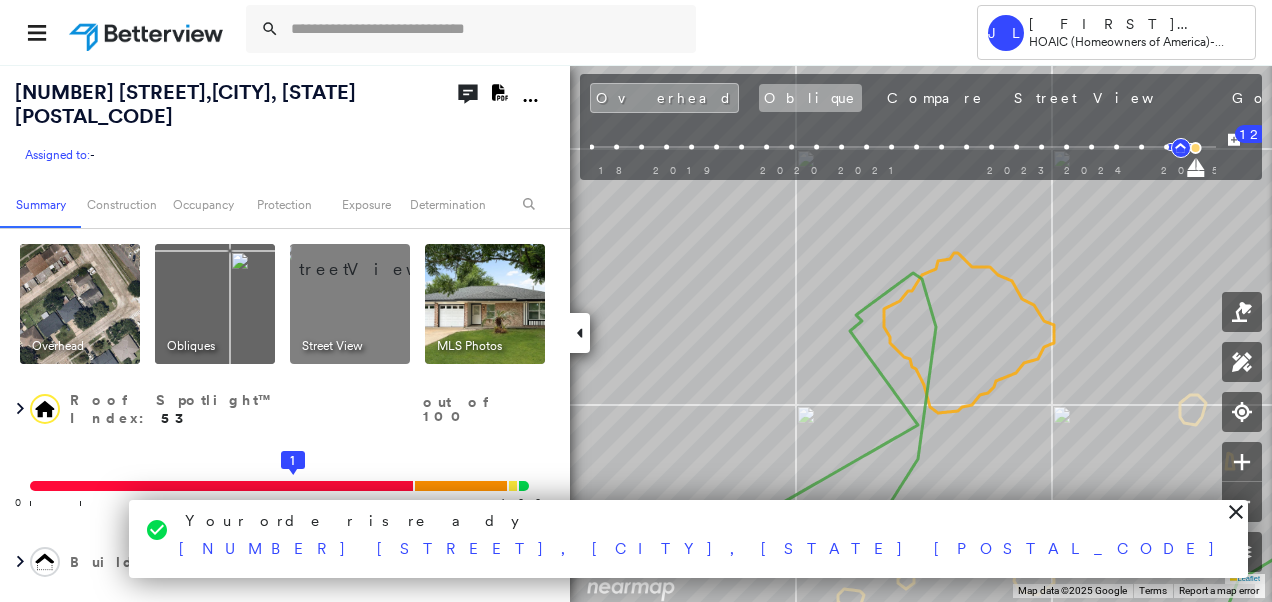click on "Oblique" at bounding box center (810, 98) 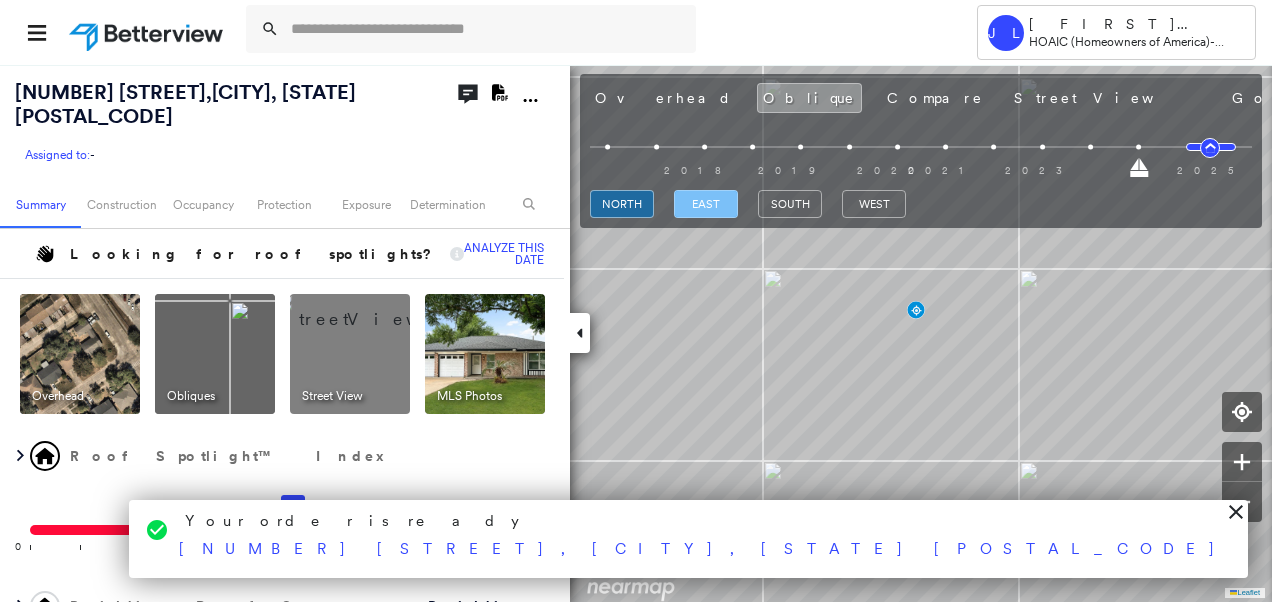 click on "east" at bounding box center (706, 204) 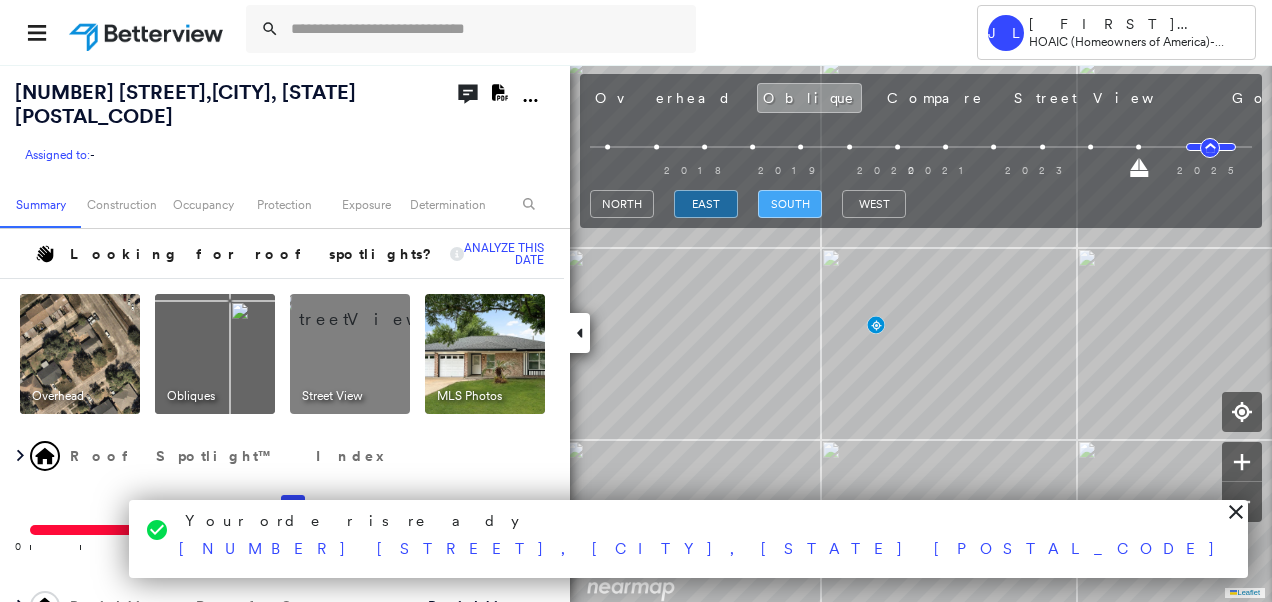 click on "south" at bounding box center [790, 204] 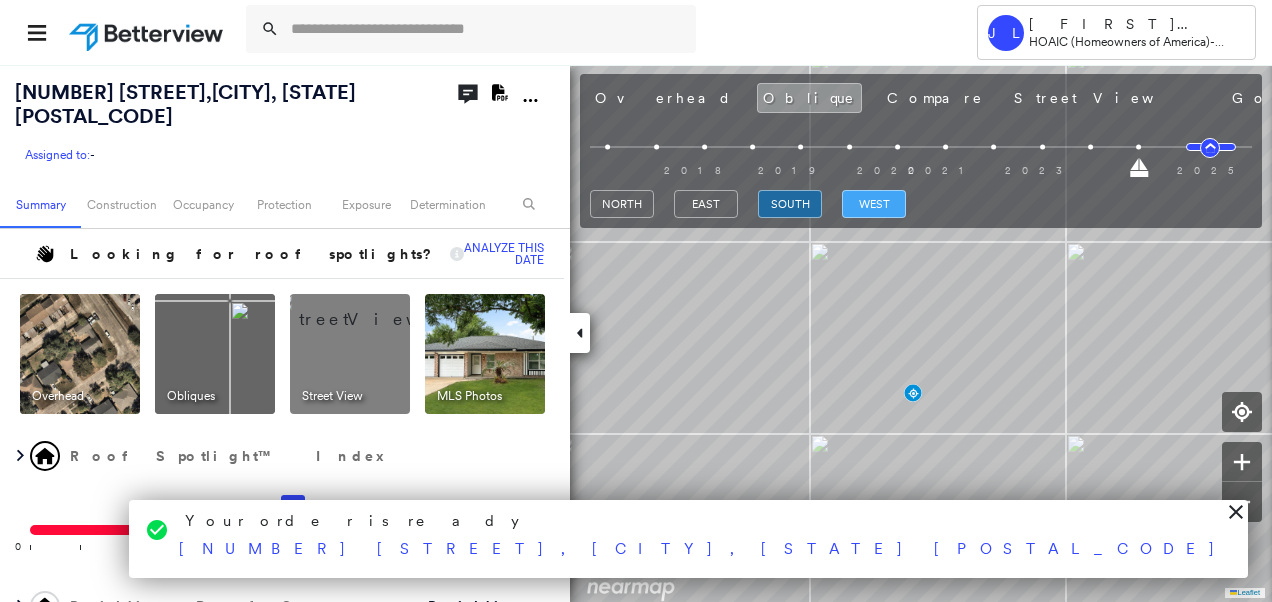 click on "west" at bounding box center (874, 204) 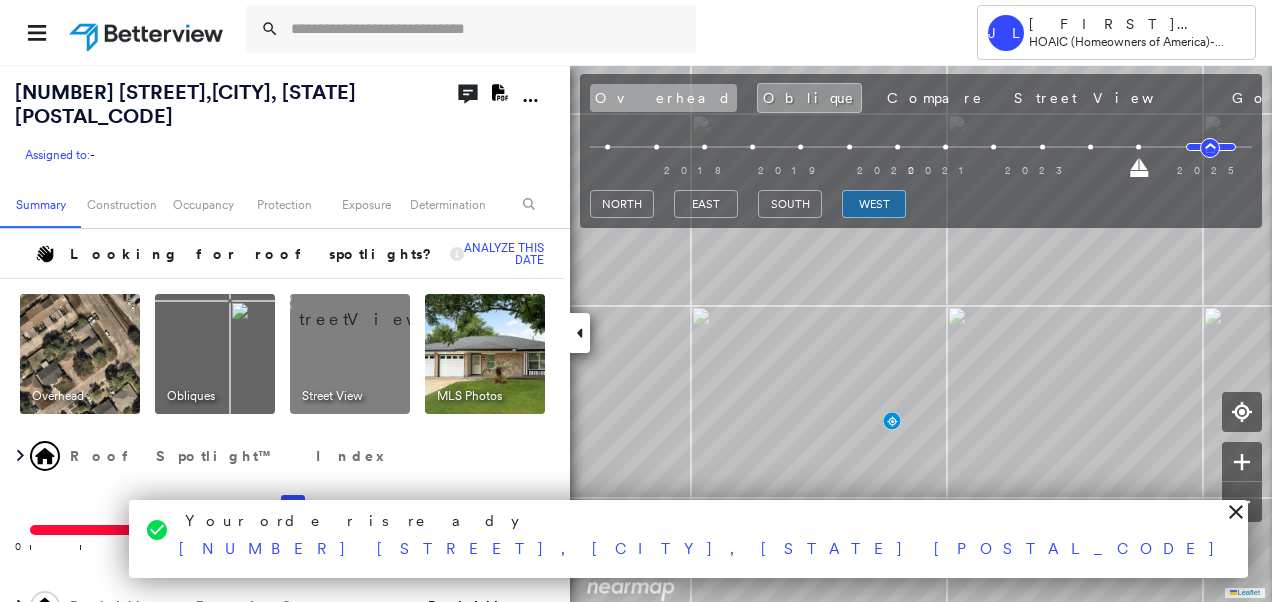 click on "Overhead" at bounding box center [663, 98] 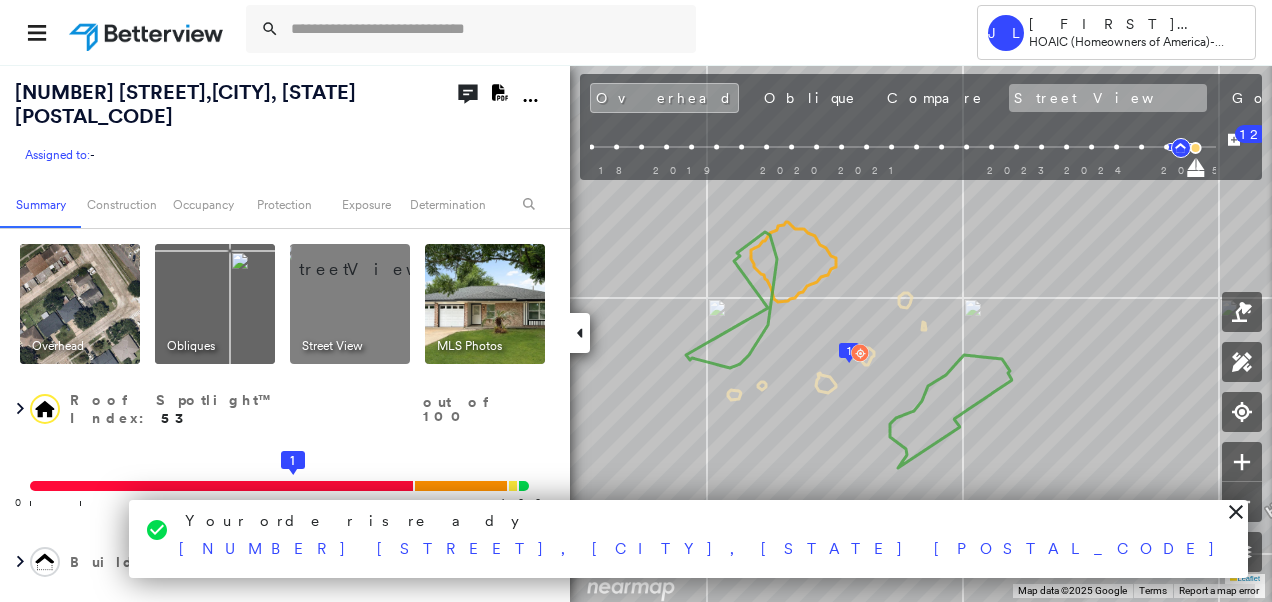 click on "Street View" at bounding box center [1108, 98] 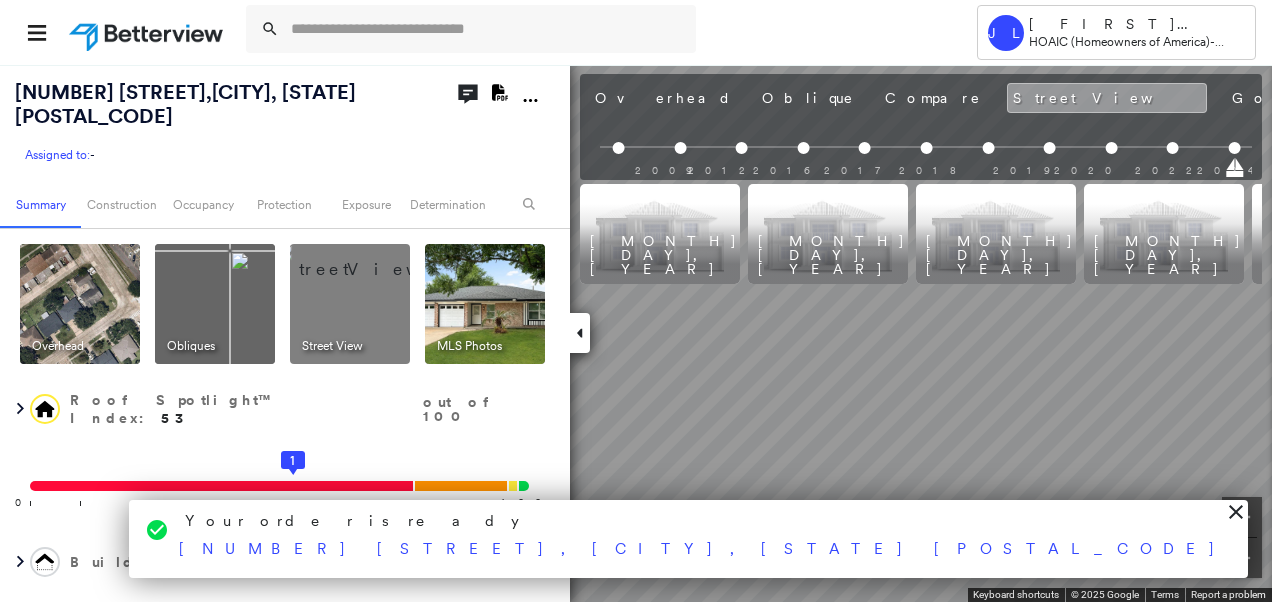 scroll, scrollTop: 0, scrollLeft: 1166, axis: horizontal 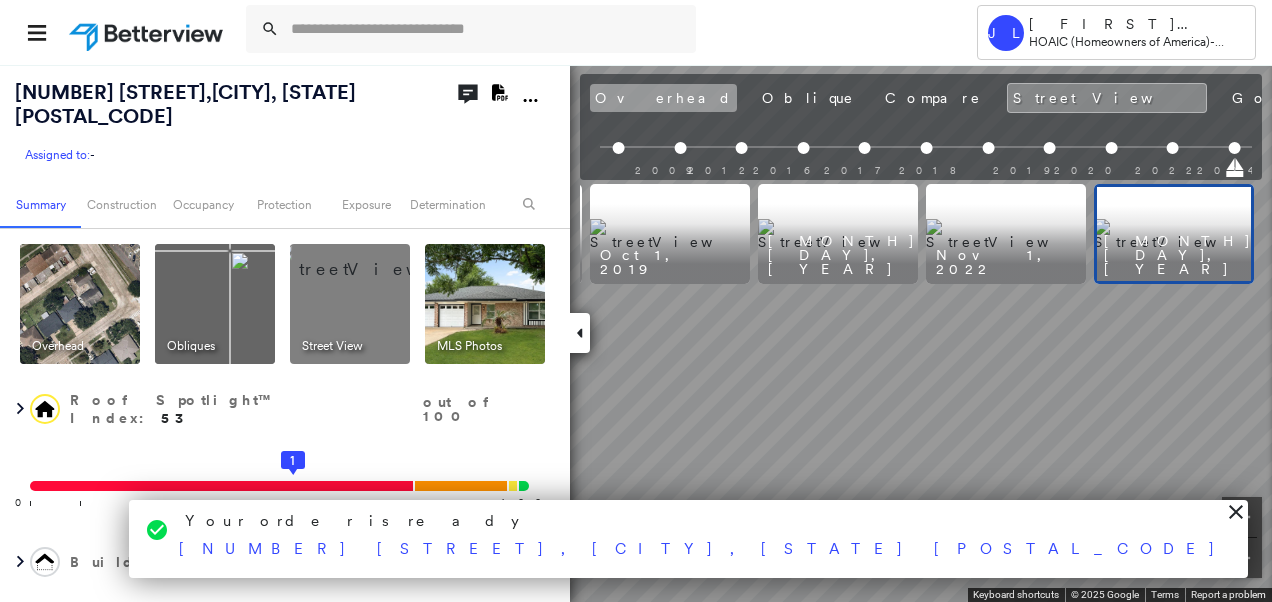 click on "Overhead" at bounding box center (663, 98) 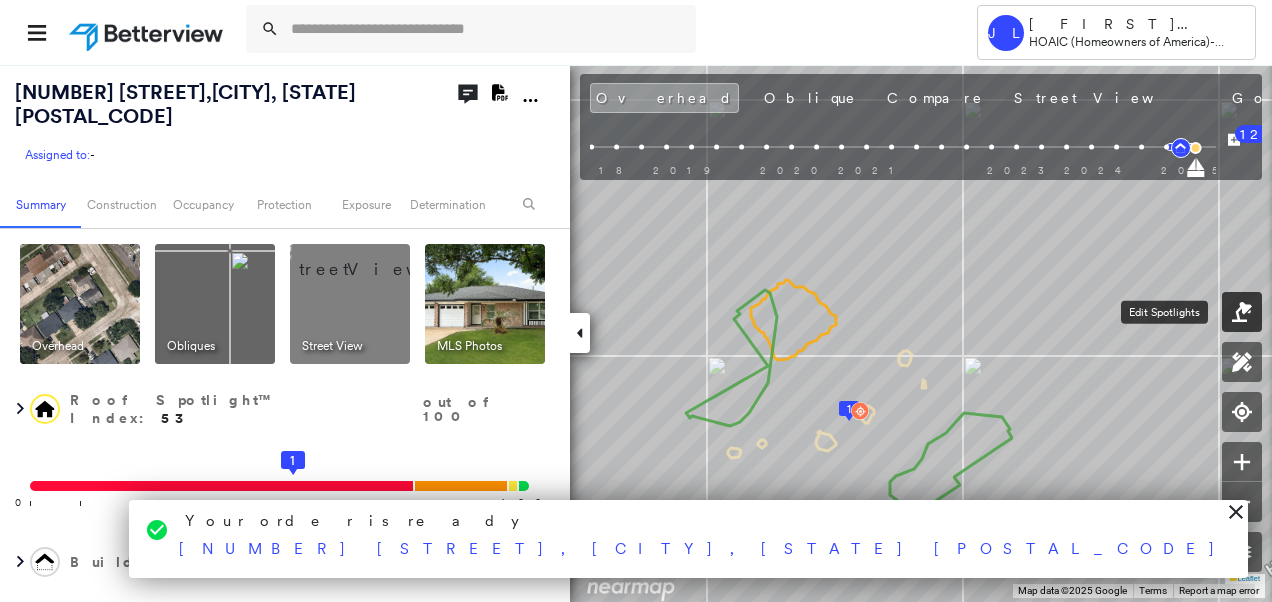 click 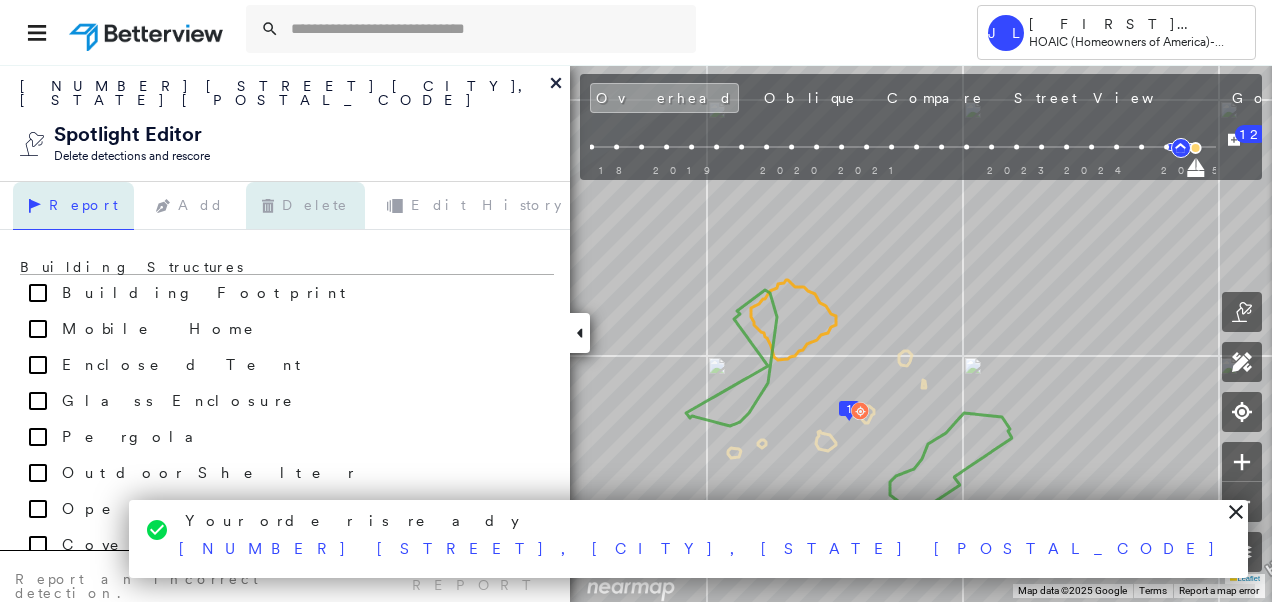 click on "Delete" at bounding box center [305, 206] 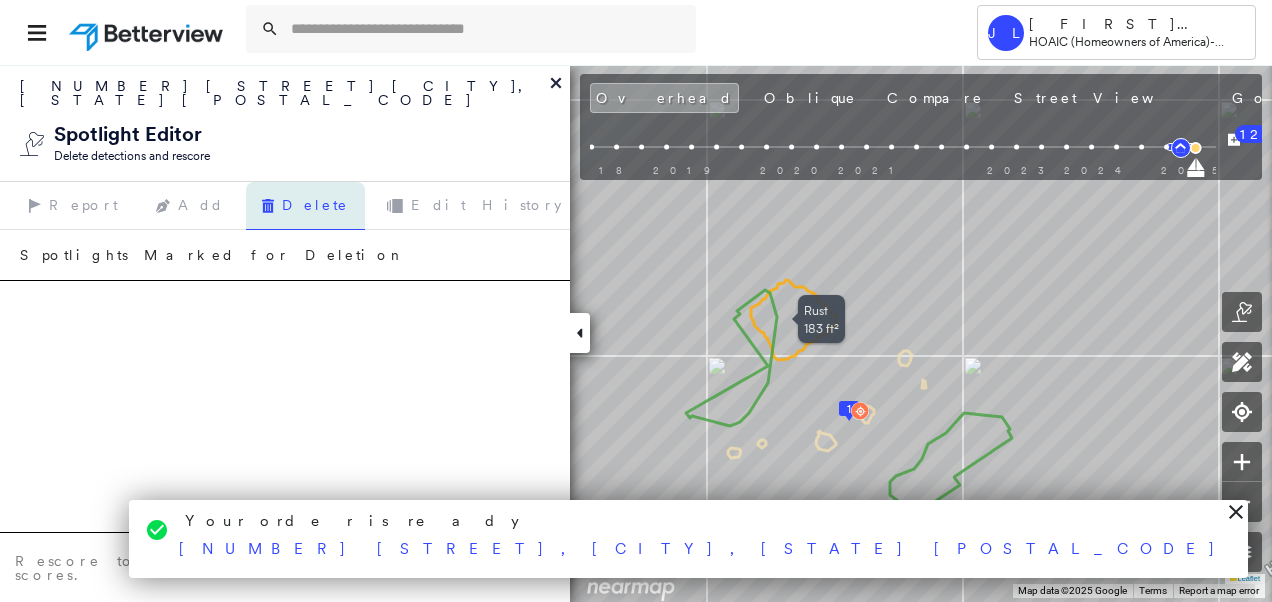 click 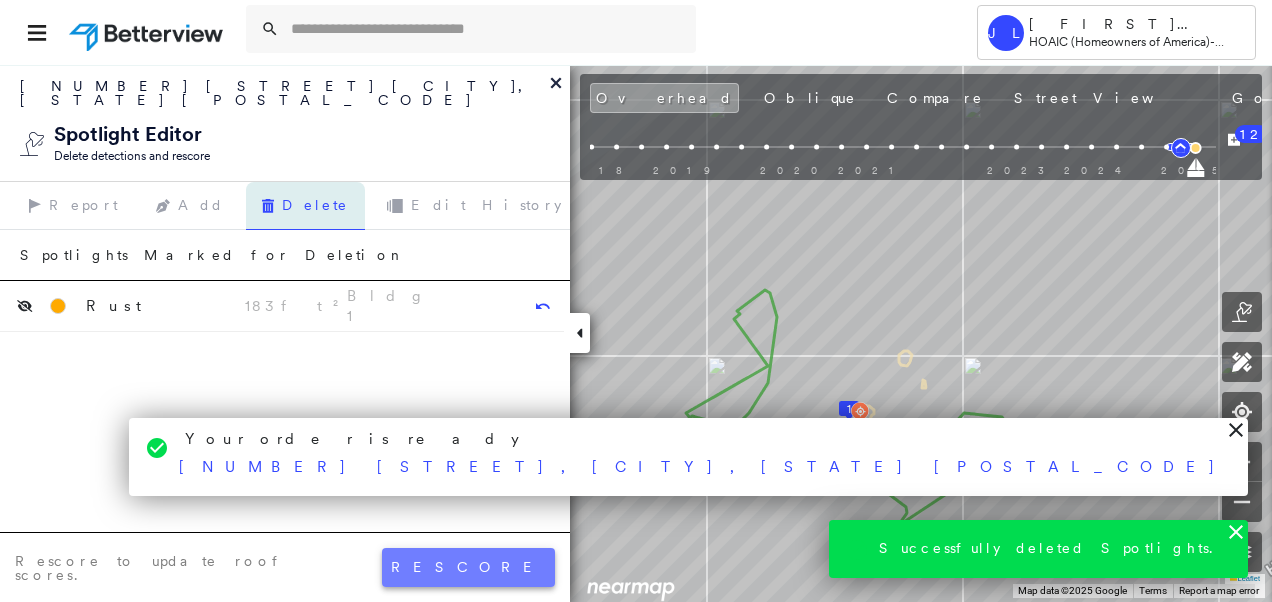 click on "rescore" at bounding box center (468, 567) 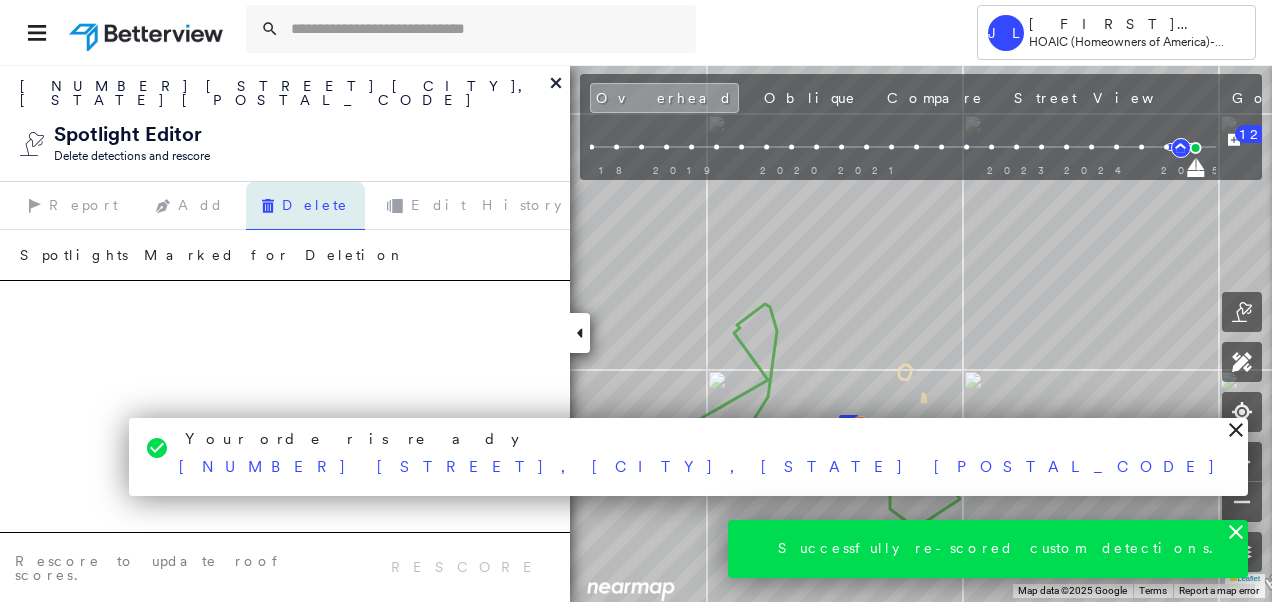 drag, startPoint x: 612, startPoint y: 94, endPoint x: 644, endPoint y: 124, distance: 43.863426 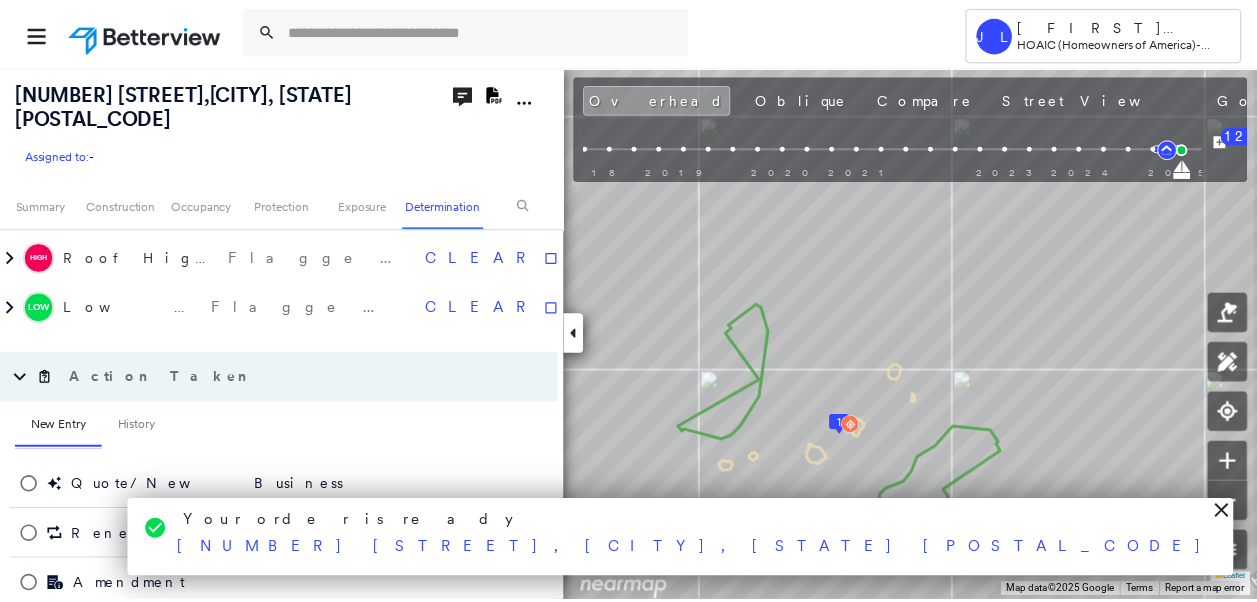 scroll, scrollTop: 2070, scrollLeft: 0, axis: vertical 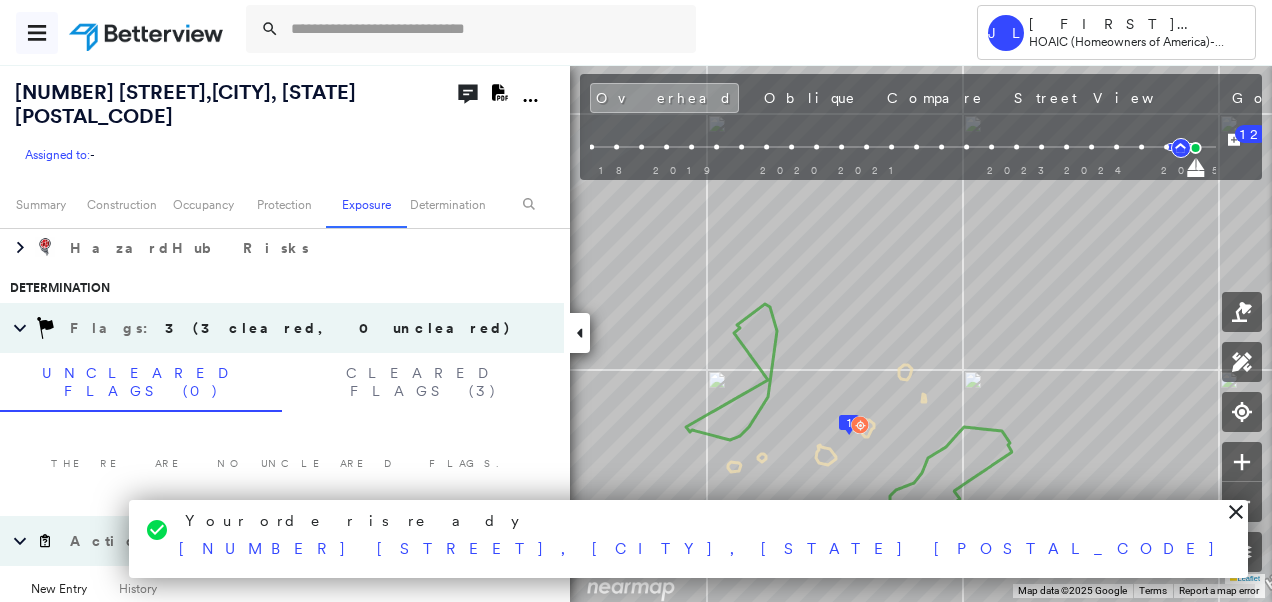 click at bounding box center [37, 33] 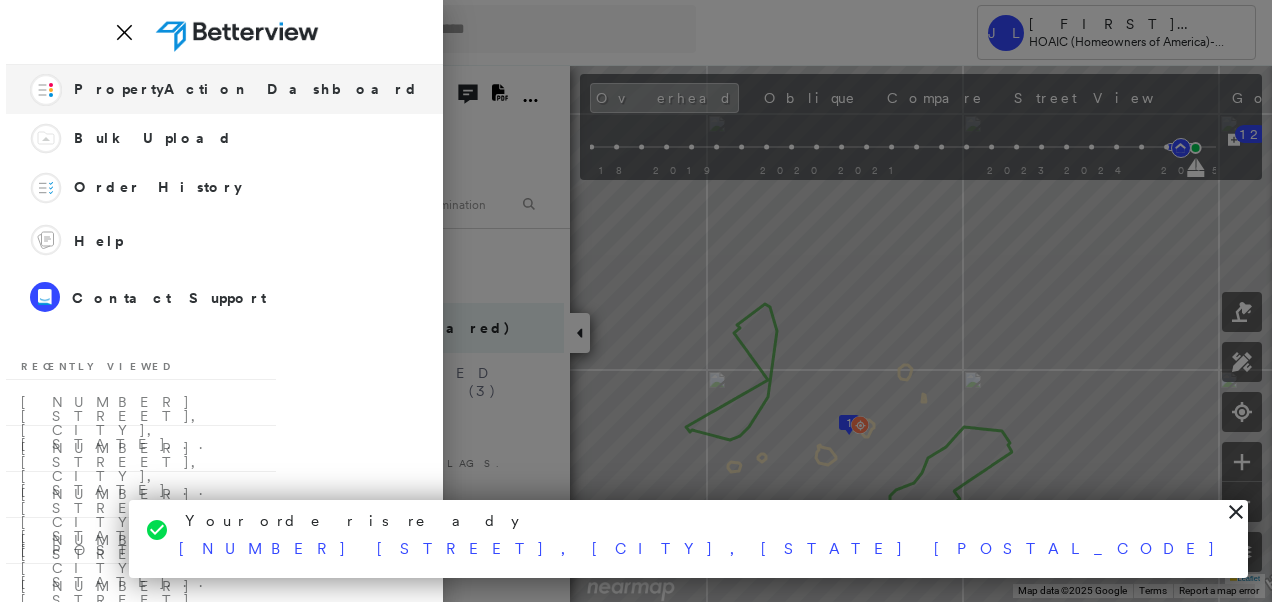 click on "PropertyAction Dashboard" at bounding box center [246, 89] 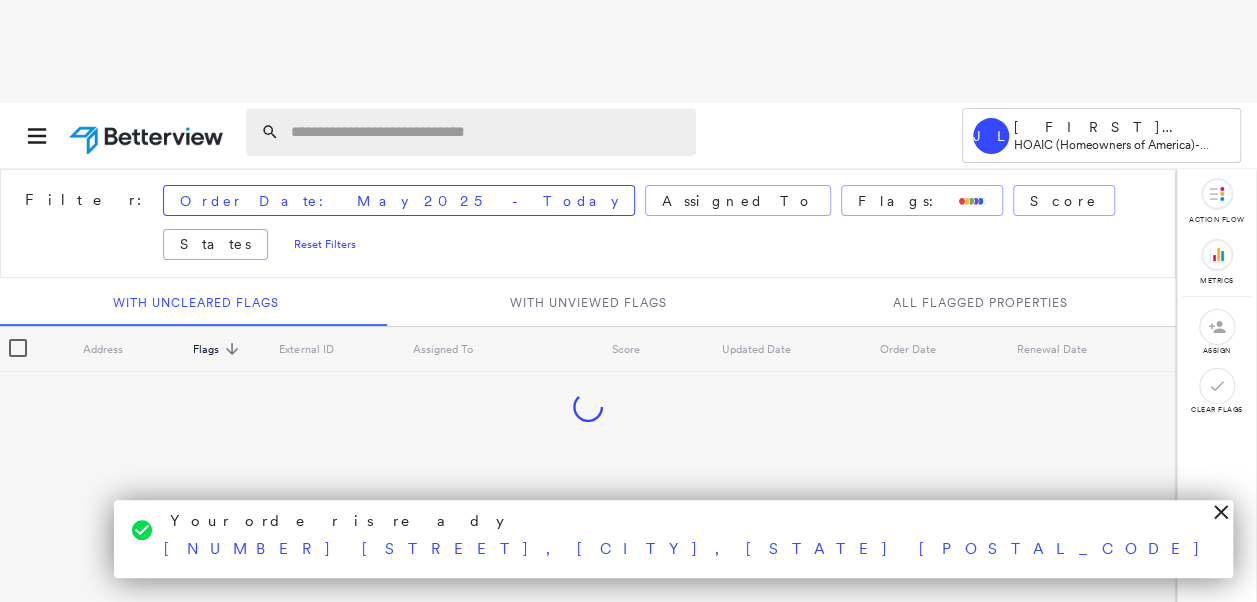 click at bounding box center (487, 132) 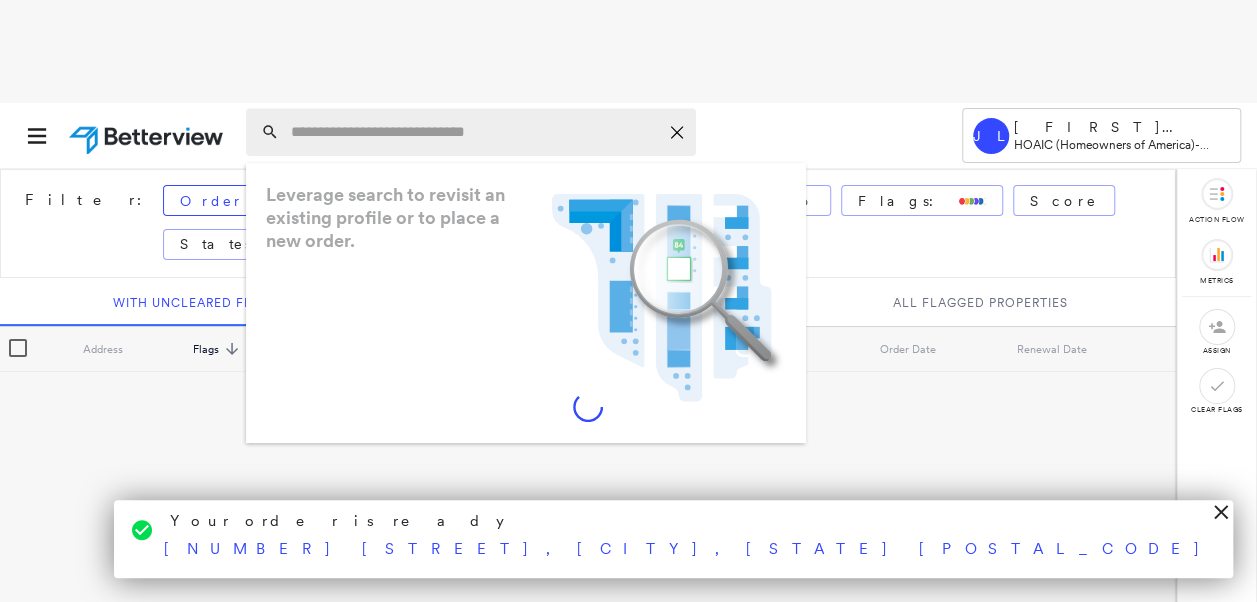 paste on "**********" 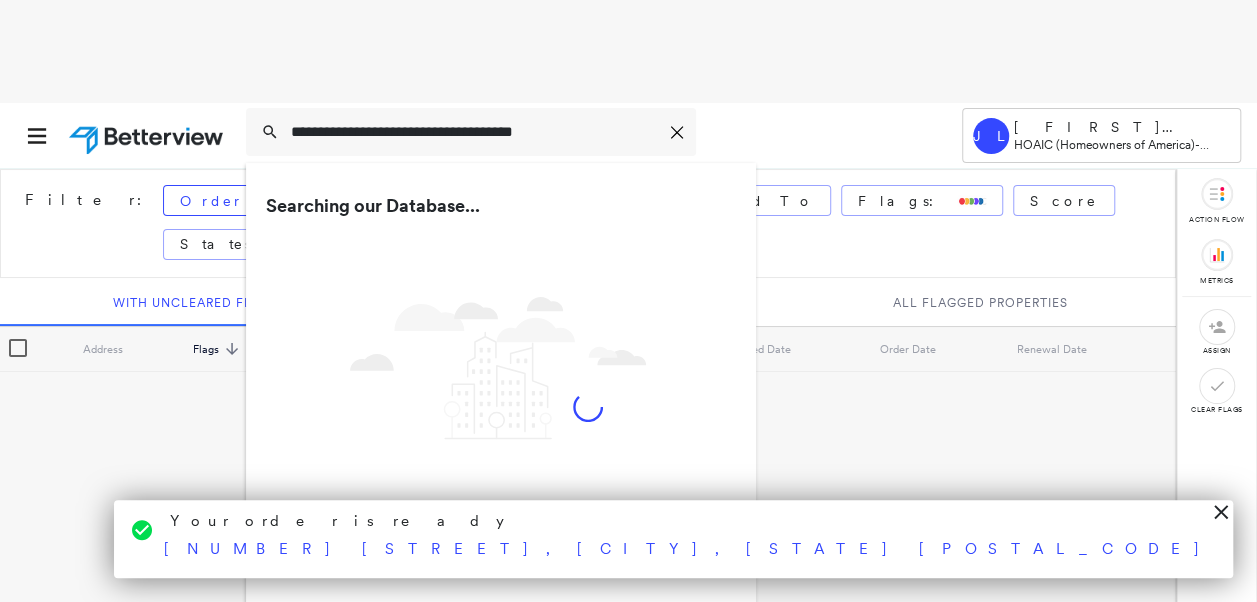 type on "**********" 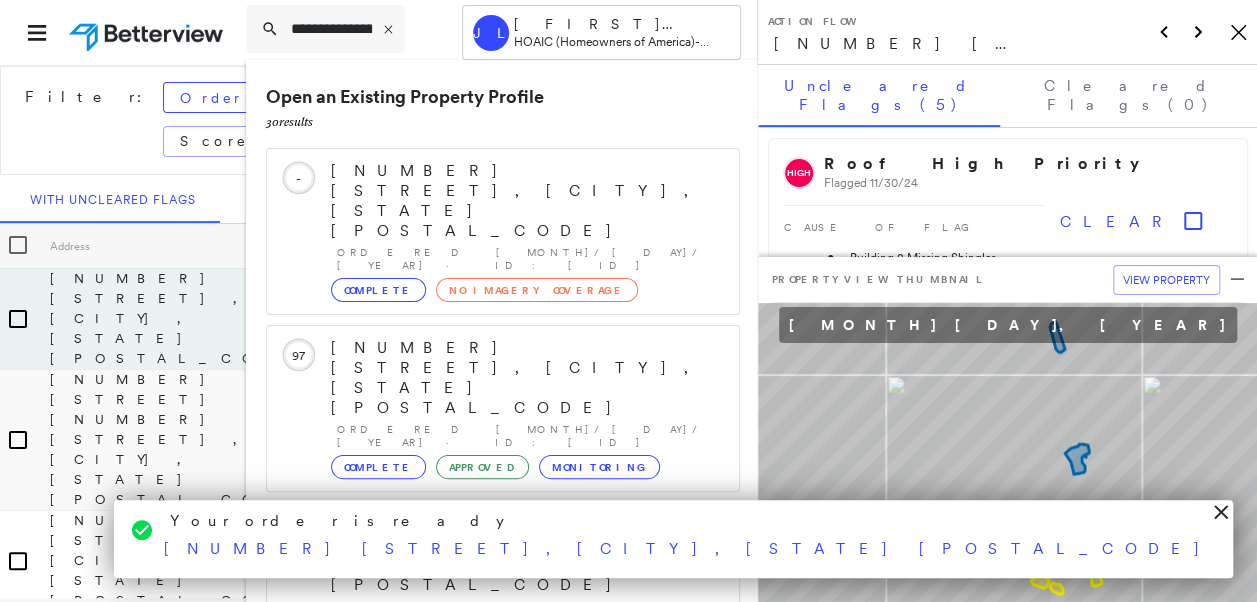 scroll, scrollTop: 2, scrollLeft: 0, axis: vertical 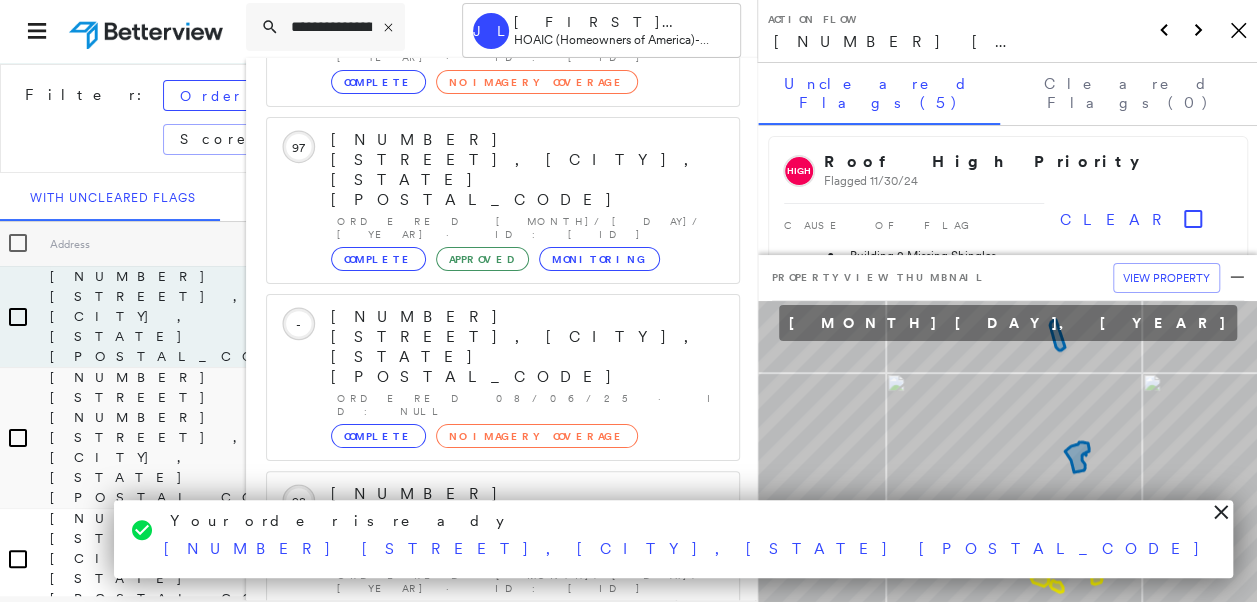 drag, startPoint x: 522, startPoint y: 488, endPoint x: 519, endPoint y: 536, distance: 48.09366 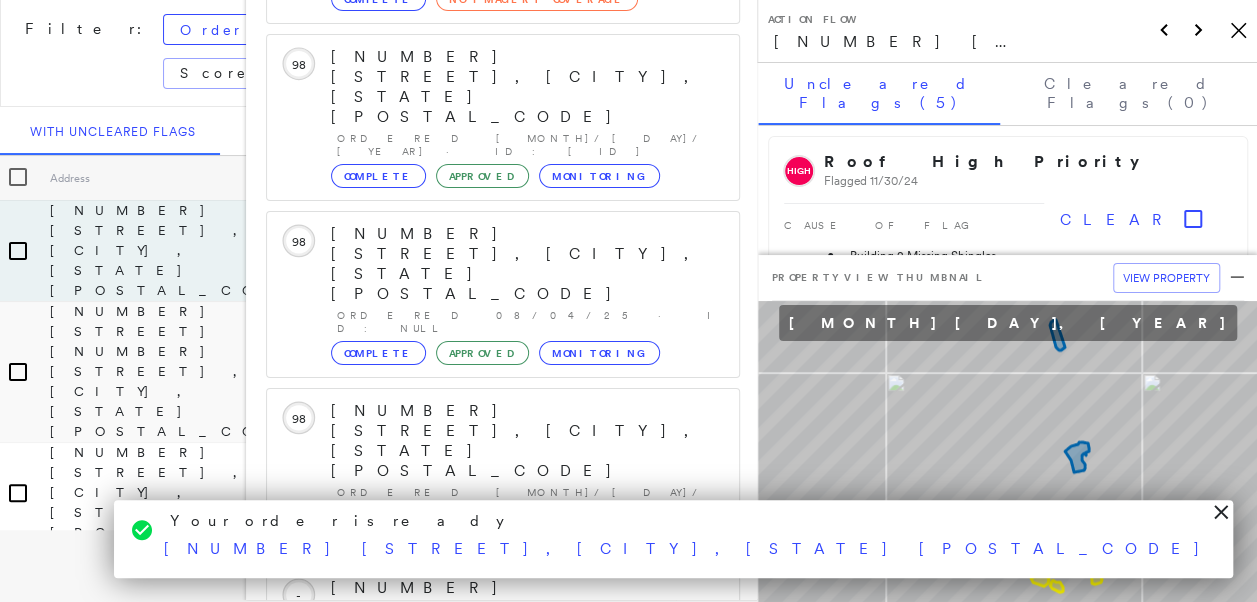 scroll, scrollTop: 719, scrollLeft: 0, axis: vertical 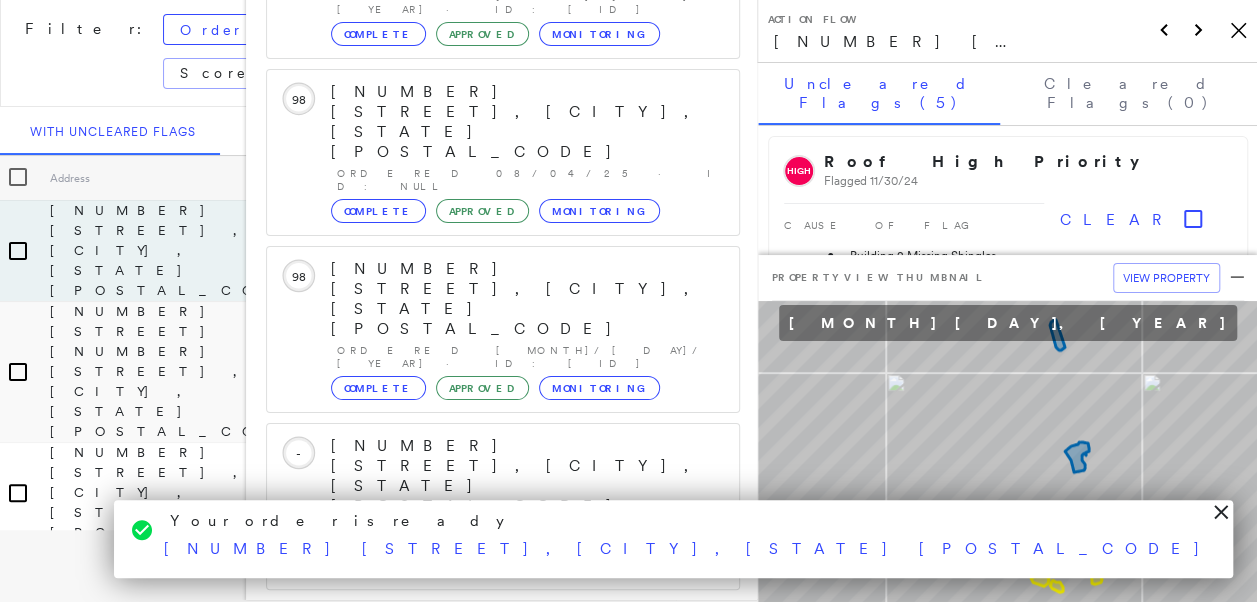 click on "[NUMBER] [STREET], [CITY], [STATE] [POSTAL_CODE]" at bounding box center [491, 1309] 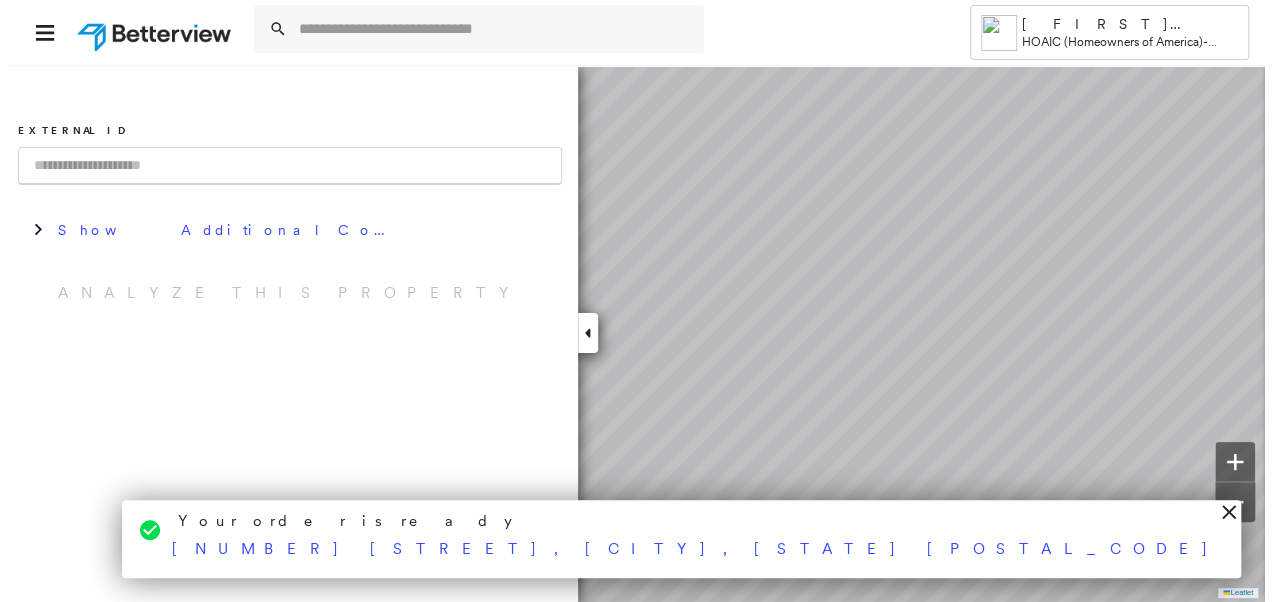 scroll, scrollTop: 0, scrollLeft: 0, axis: both 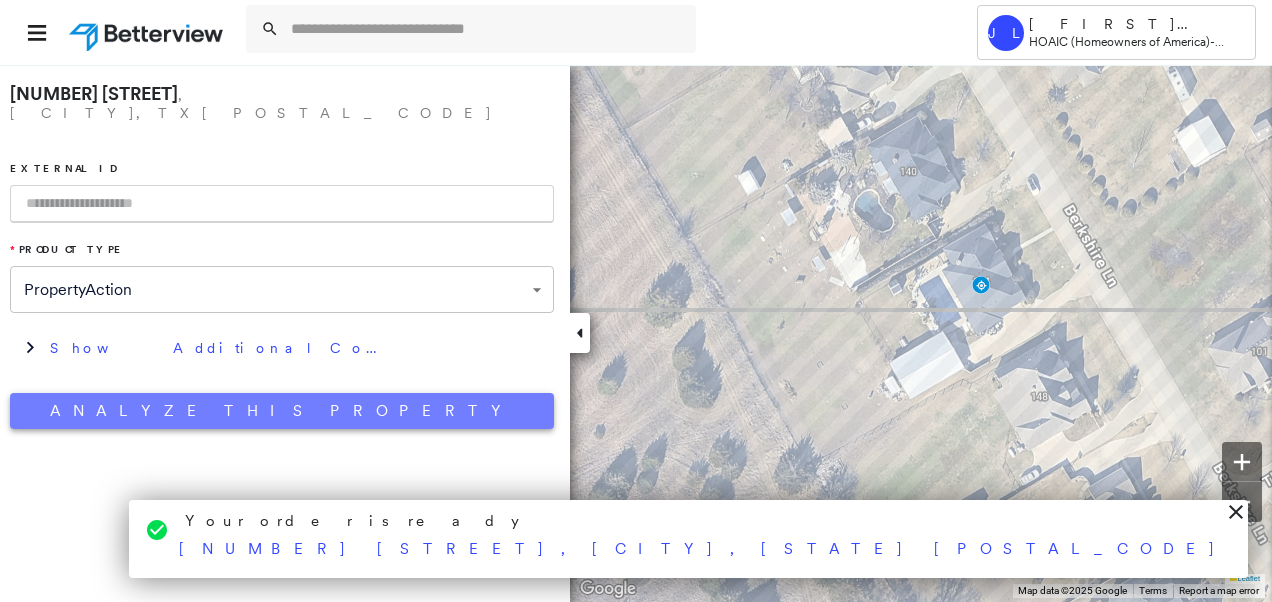 click on "Analyze This Property" at bounding box center [282, 411] 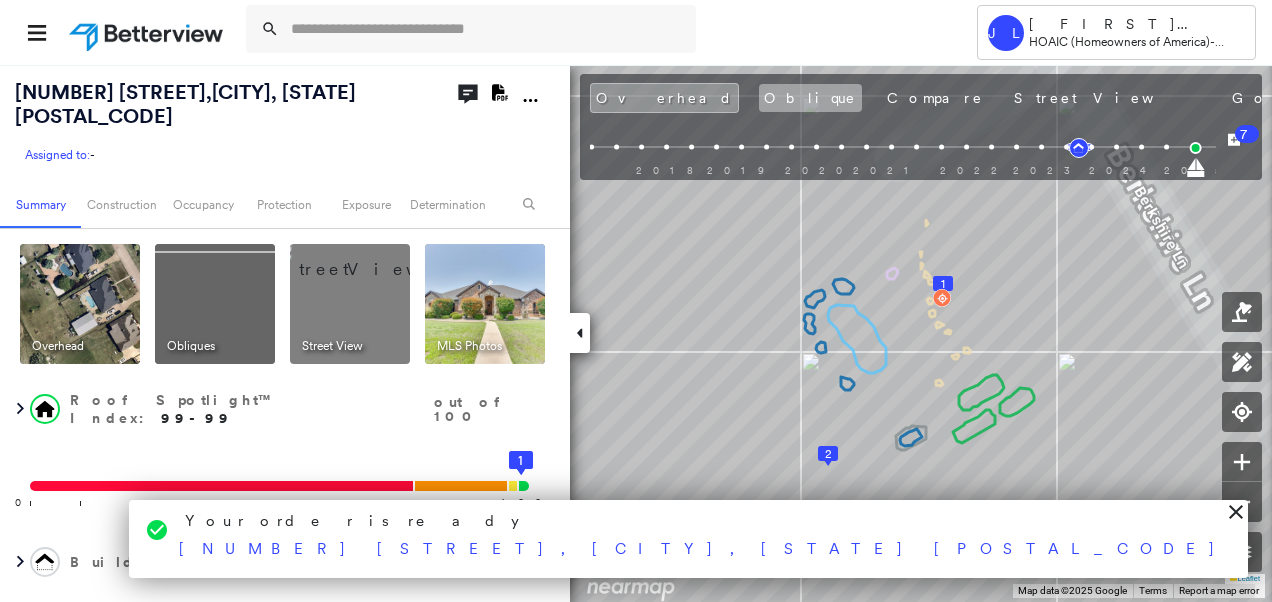 click on "Oblique" at bounding box center (810, 98) 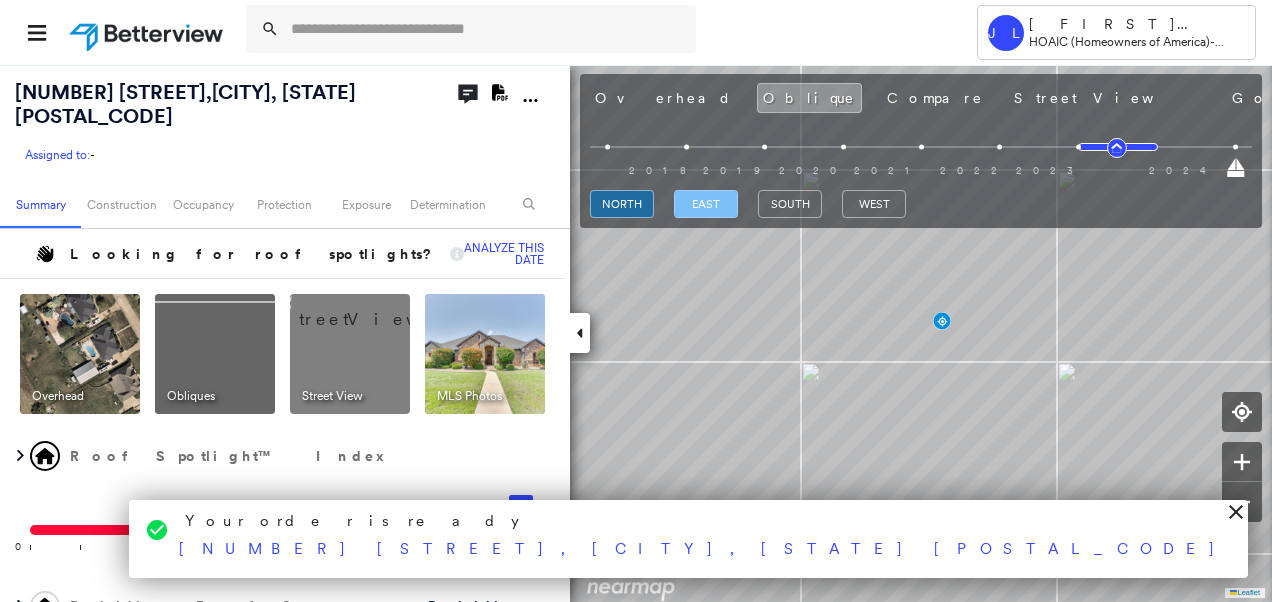 click on "east" at bounding box center (706, 204) 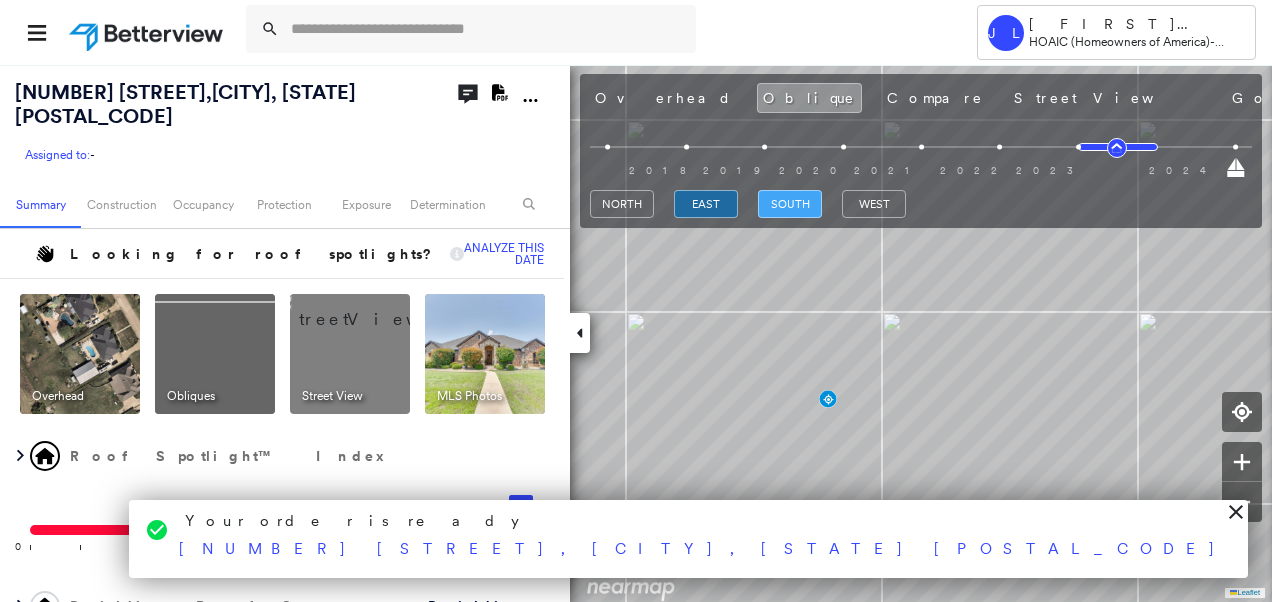 click on "south" at bounding box center [790, 204] 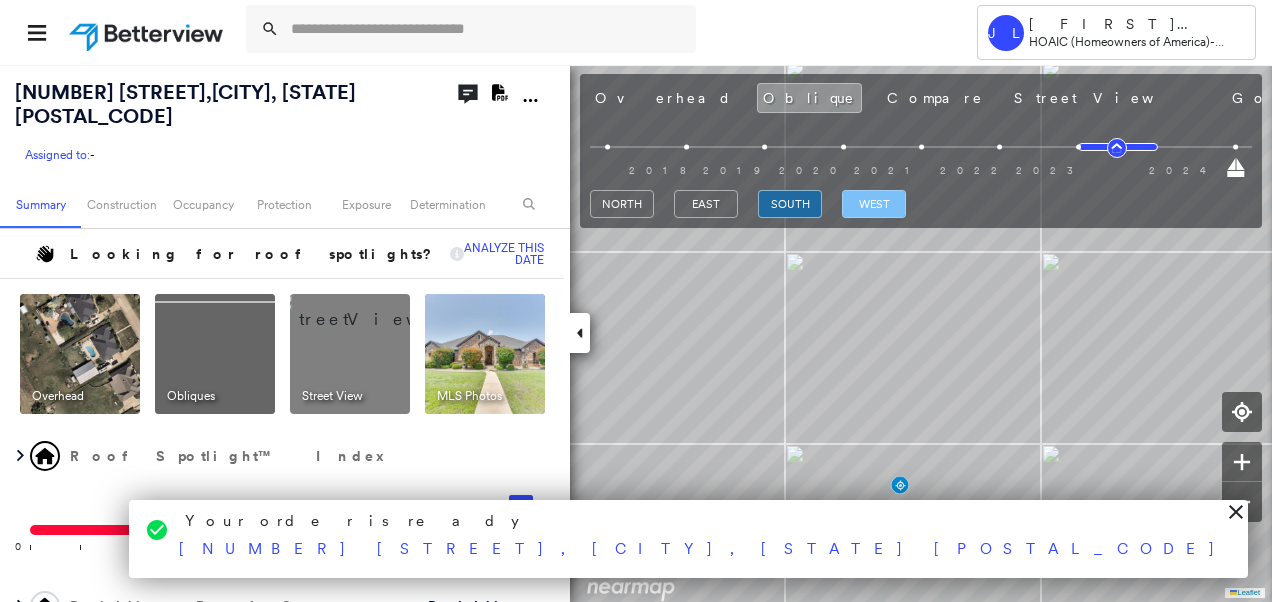 click on "west" at bounding box center (874, 204) 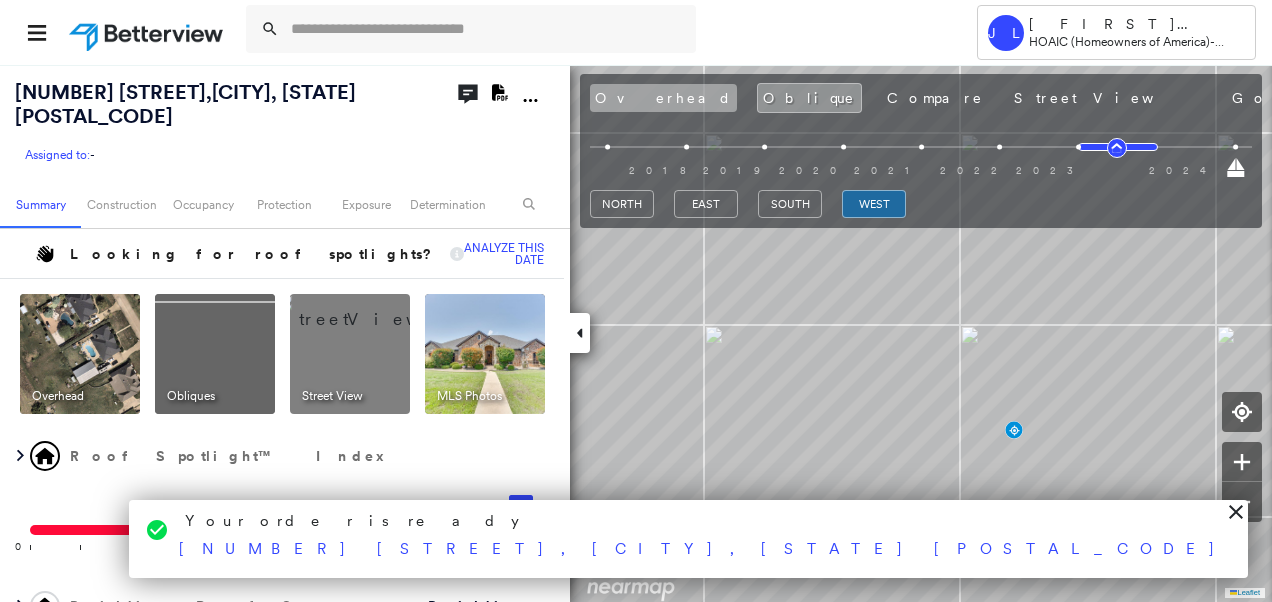click on "Overhead" at bounding box center (663, 98) 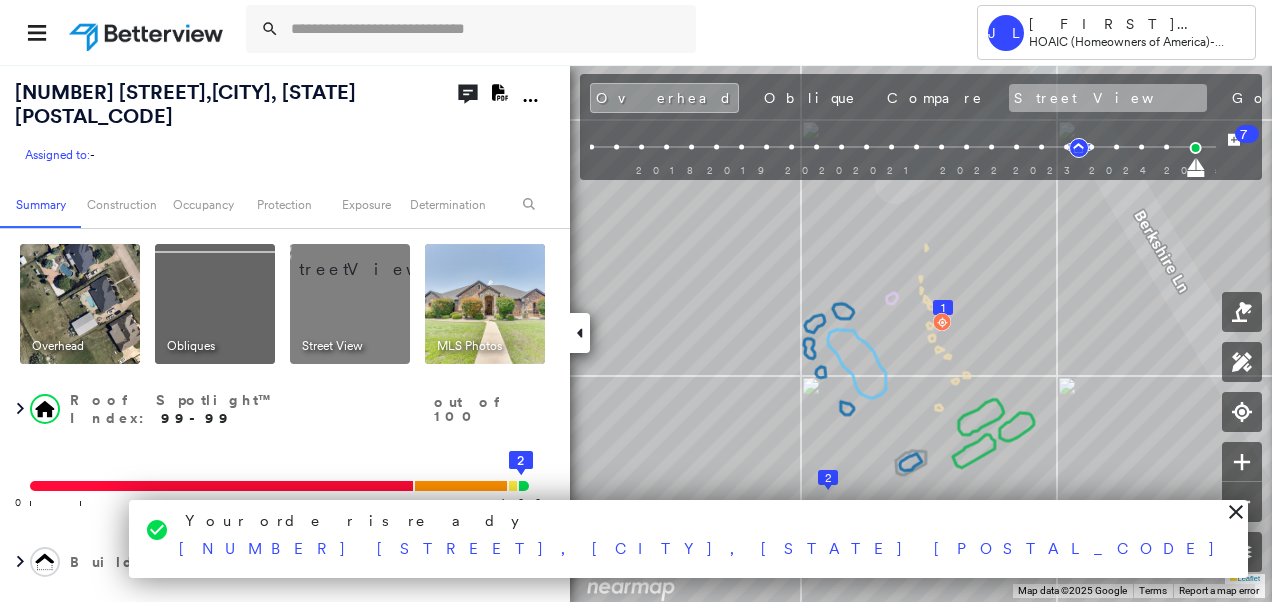 click on "Street View" at bounding box center [1108, 98] 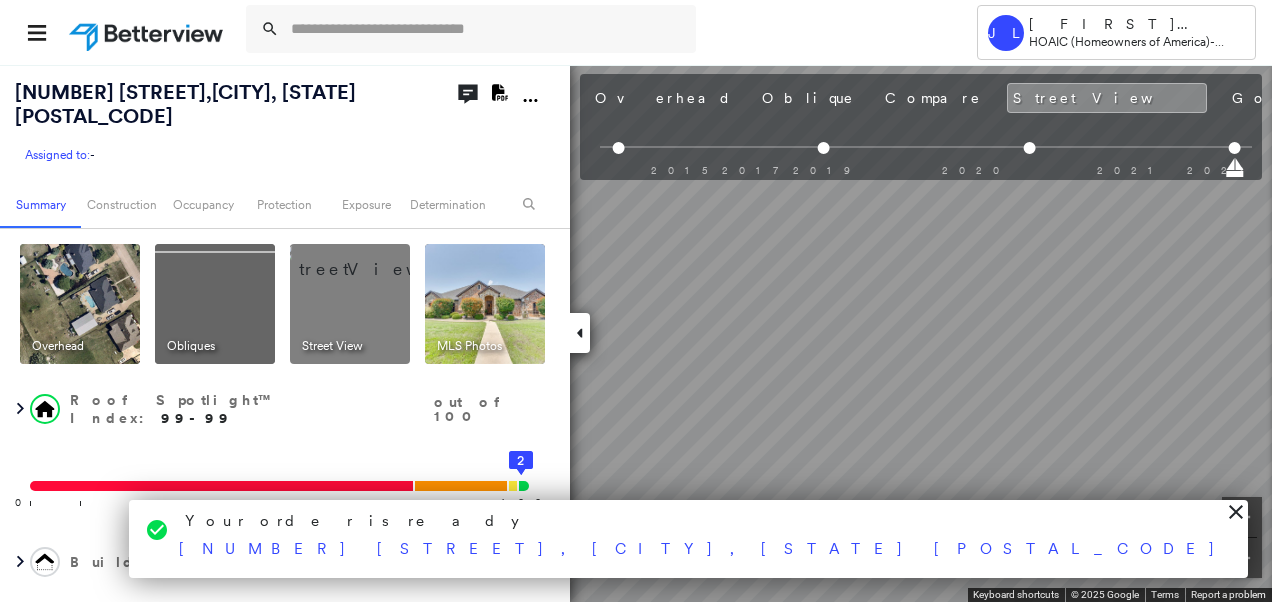click on "Tower JL [LAST] [LAST] HOAIC (Homeowners of America)  -   Personal Lines [NUMBER] [STREET] ,  [CITY], [STATE] [POSTAL_CODE] Assigned to:  - Assigned to:  - Assigned to:  - Open Comments Download PDF Report Summary Construction Occupancy Protection Exposure Determination Overhead Obliques Street View MLS Photos Roof Spotlight™ Index :  99-99 out of 100 0 100 25 50 75 1 2 Building Roof Scores 2 Buildings Policy Information Flags :  1 (0 cleared, 1 uncleared) Wildfire Risk Score Value :  8 Analysis dpv vacant :  N Assessment LSale Recording Date :  [YEAR][MONTH][DAY] RDI :  Residential Owner Name :  [LAST] [LAST] & [FIRST] Geocode Construction Roof Spotlights :  Chimney, Vent Property Features :  Car, Patio Furniture, Pool, Trailer Roof Age :  Building 1 is 1.5 years old; others 11+ years old. 1 Building 1 :  1.5 years COMPARE Before :  [MONTH] [DAY], [YEAR] [AREA] After :  [MONTH] [DAY], [YEAR] [AREA] 2 Building 2 :  11+ years Roof Size & Shape :  2 buildings  Assessor and MLS Details Occupancy Ownership Place Detail Property Lookup 3" at bounding box center (636, 301) 